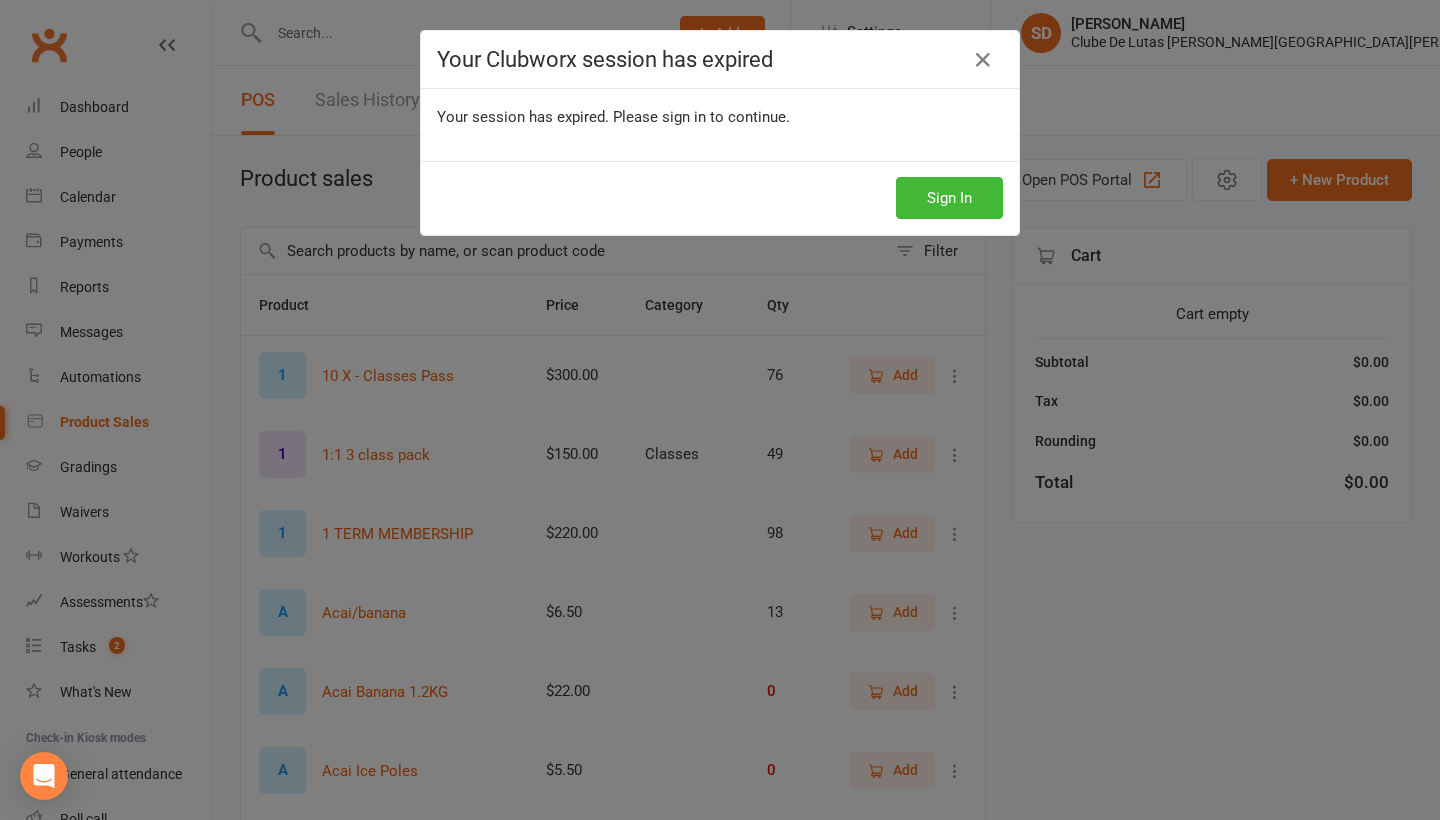 select on "100" 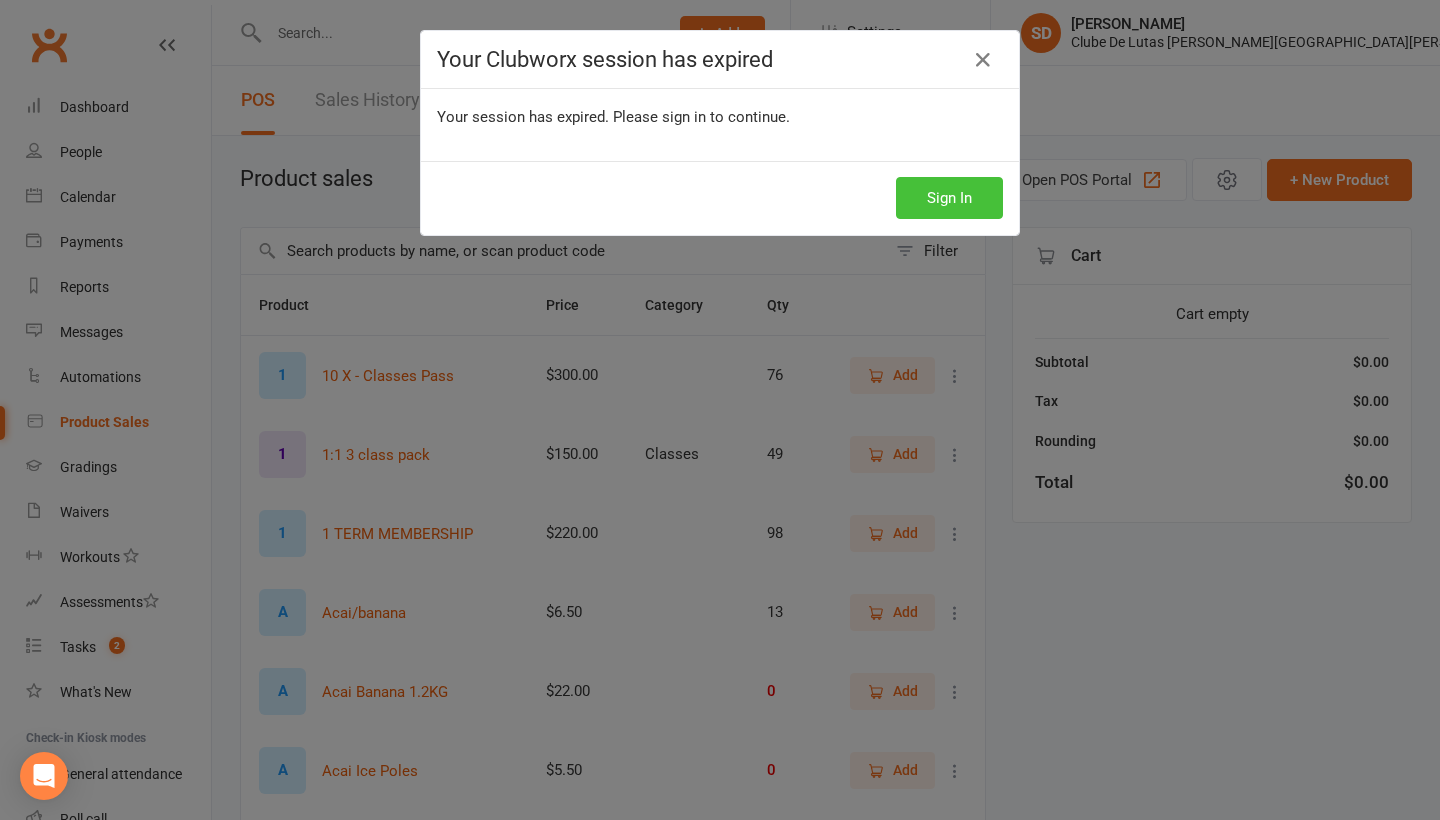click on "Sign In" at bounding box center (949, 198) 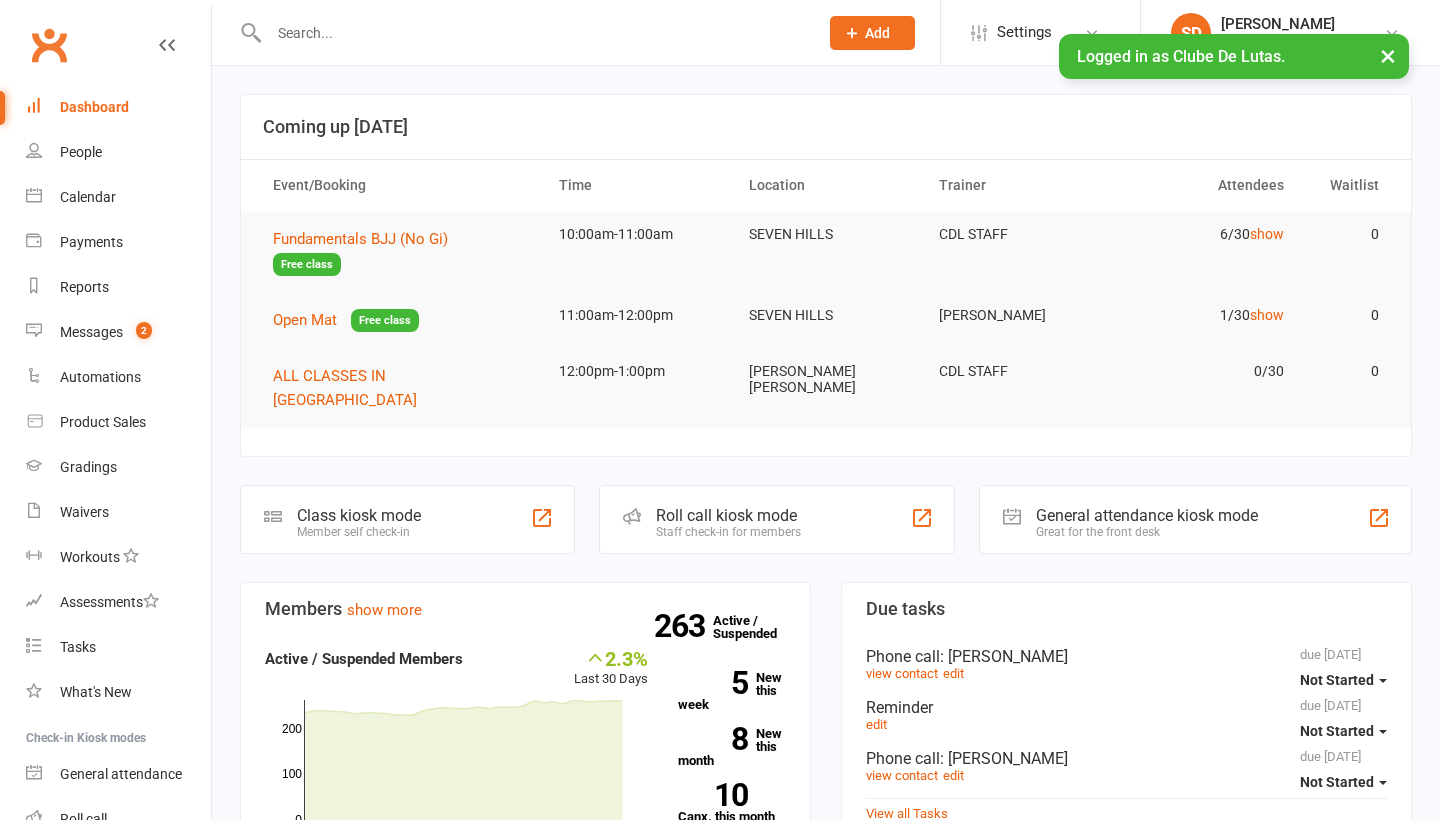 scroll, scrollTop: 0, scrollLeft: 0, axis: both 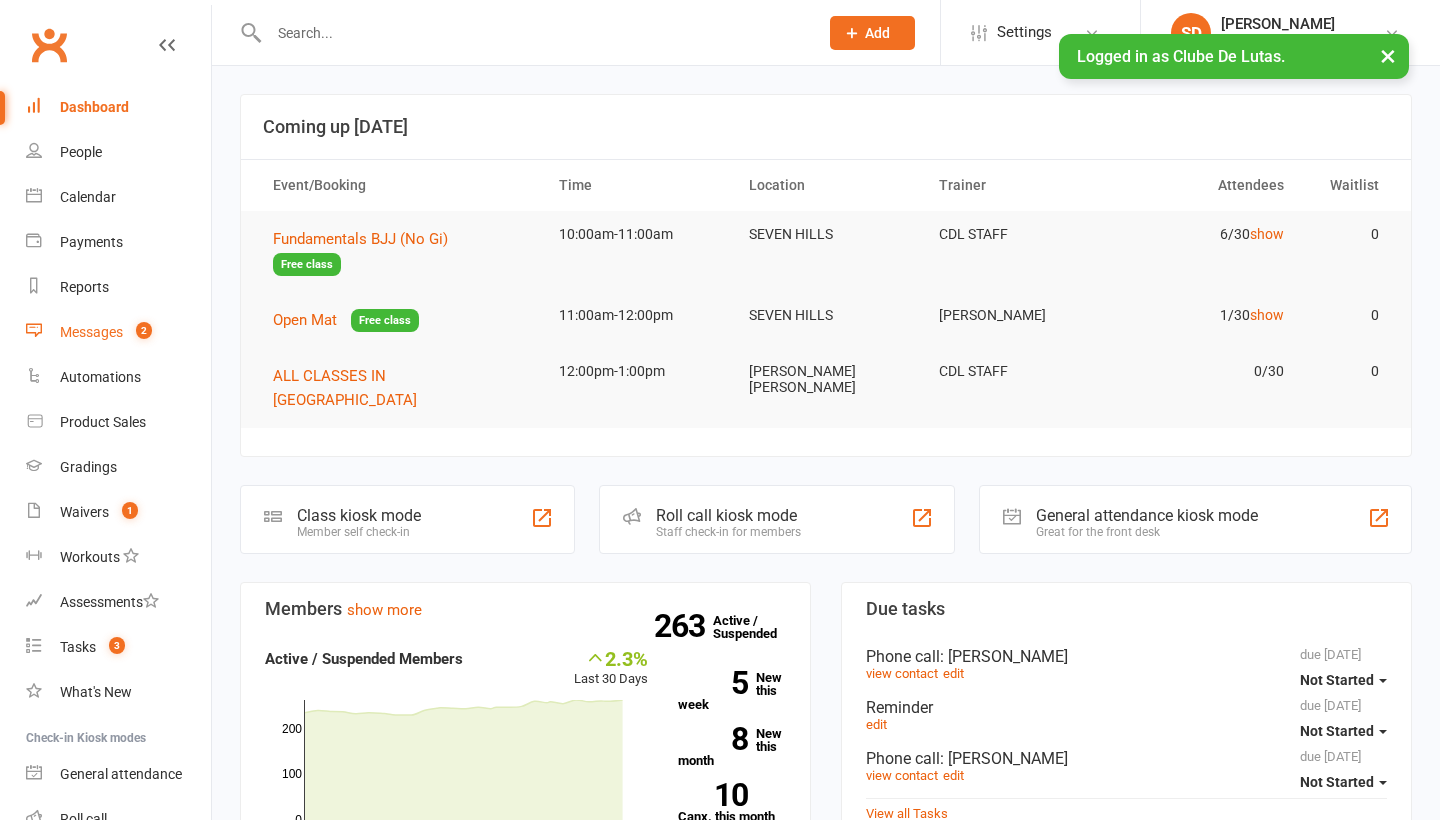 click on "Messages" at bounding box center [91, 332] 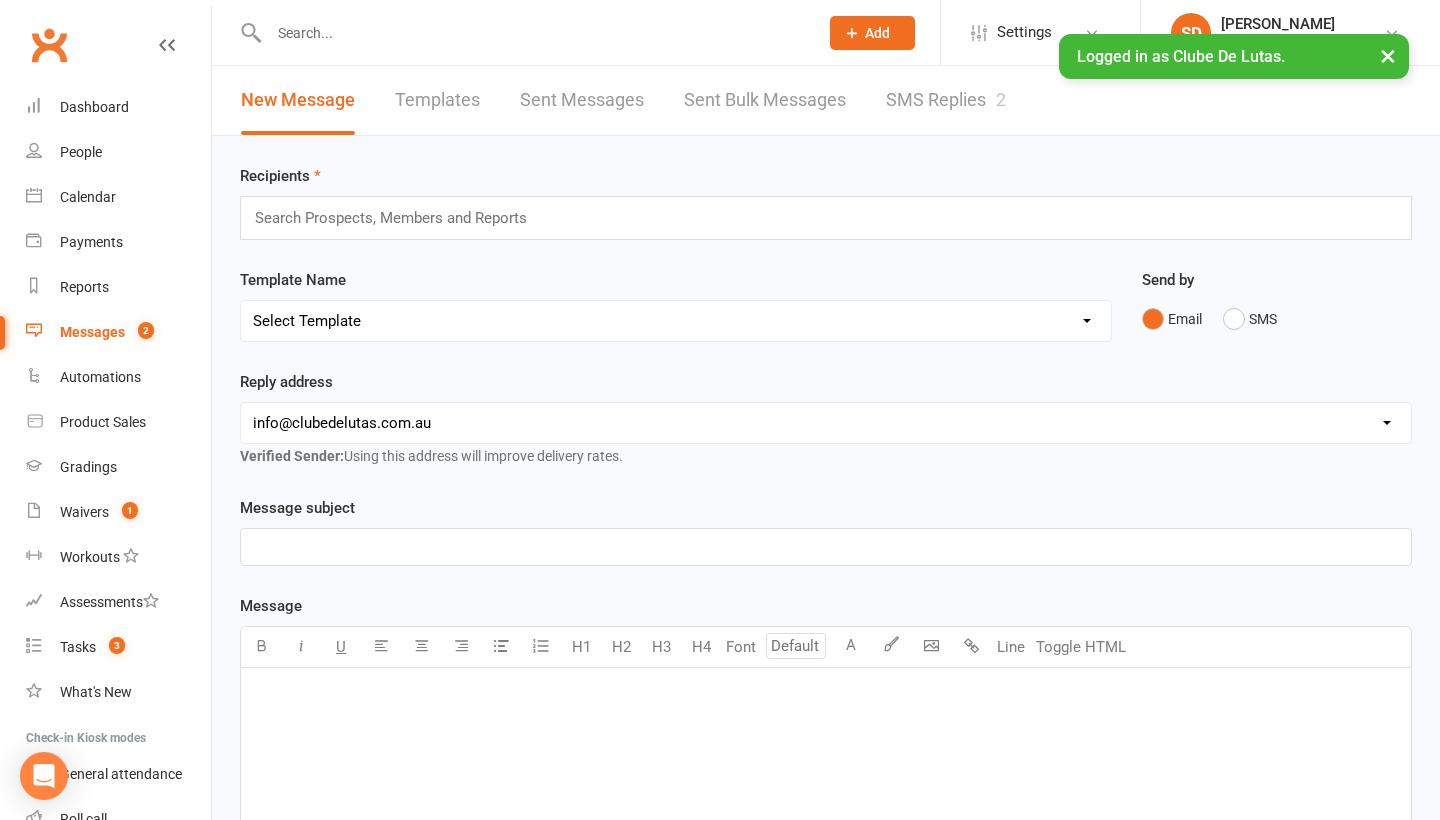 click on "Templates" at bounding box center [437, 100] 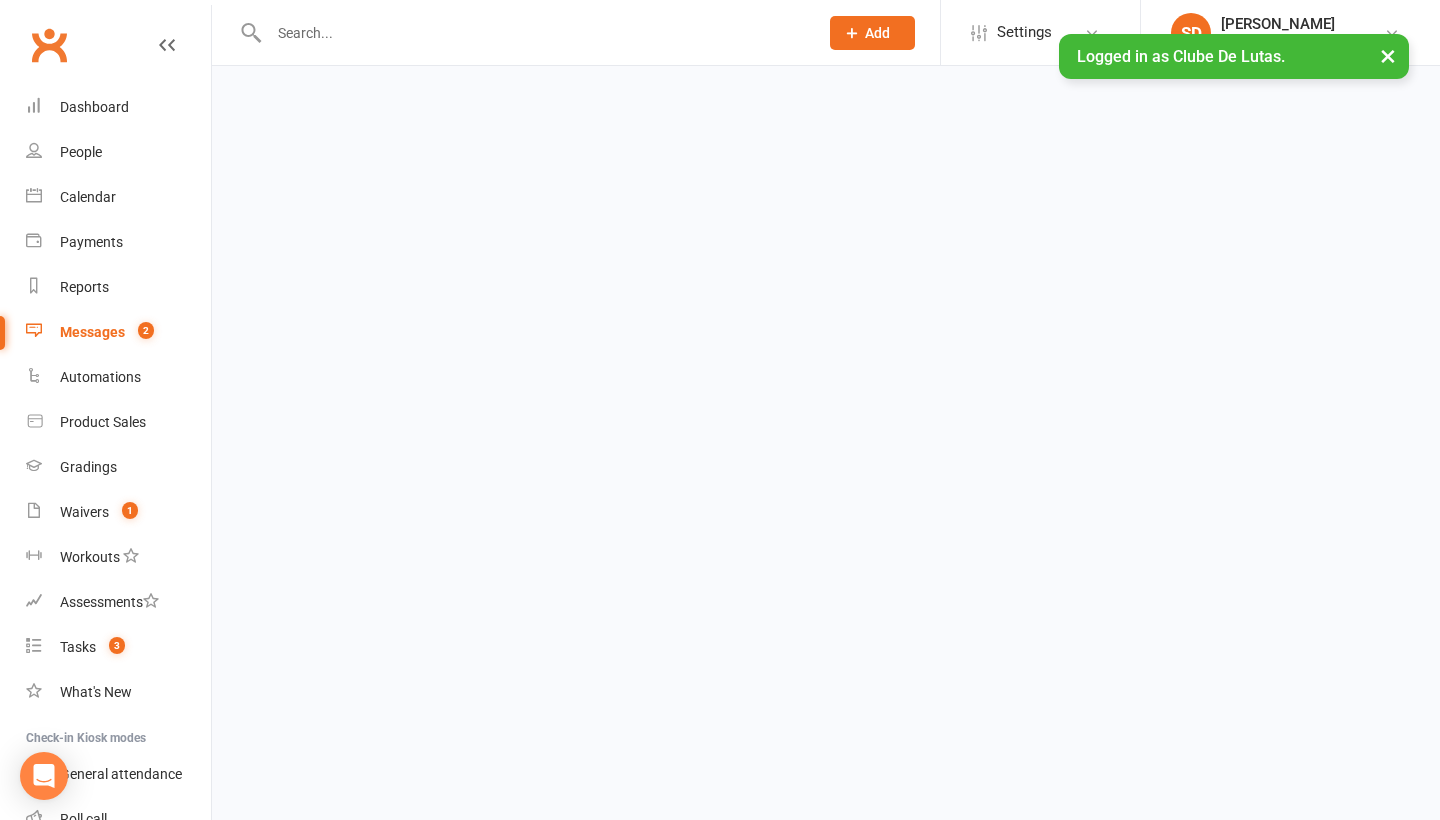 select on "grid" 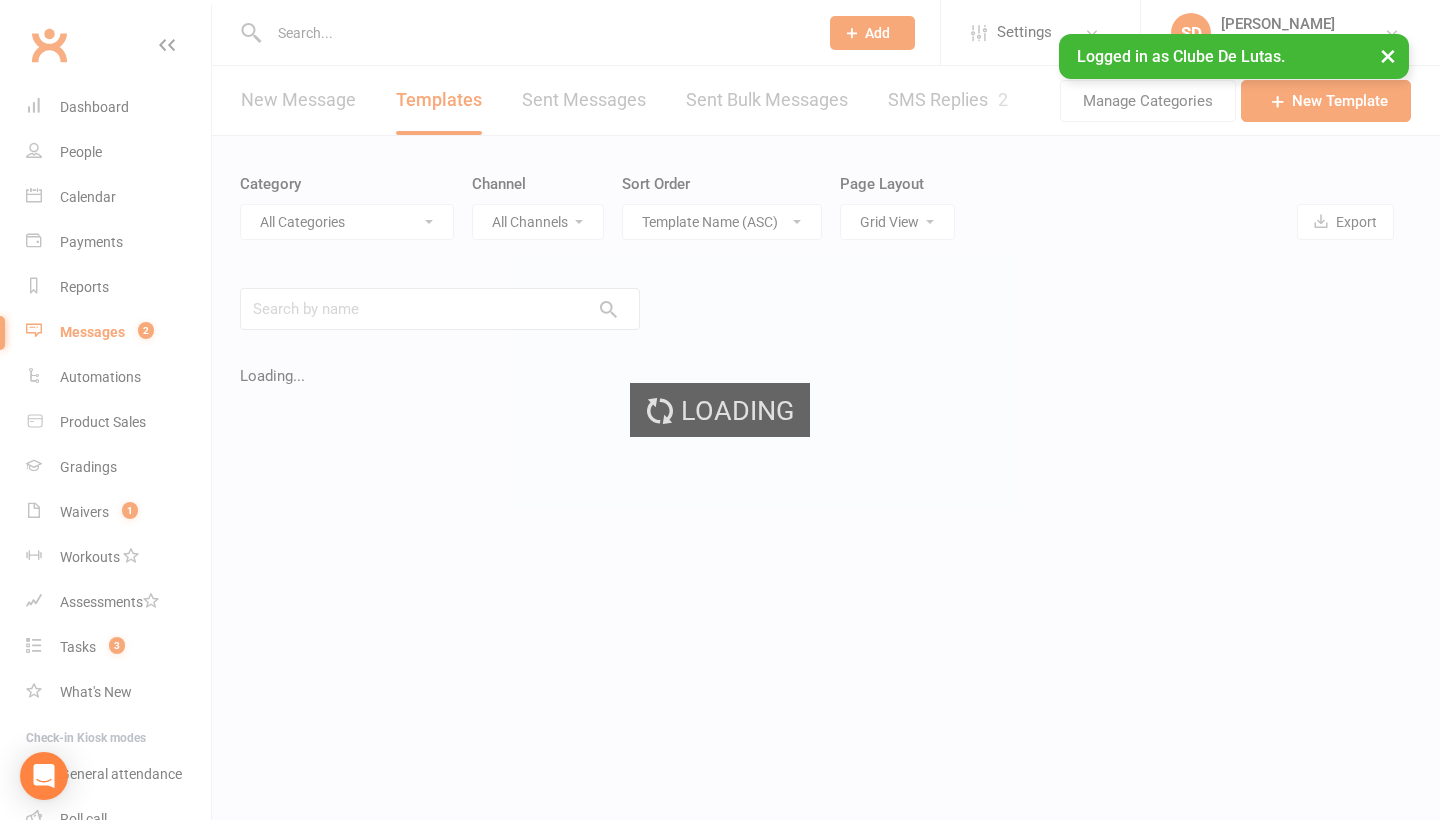 click on "Loading" at bounding box center (720, 410) 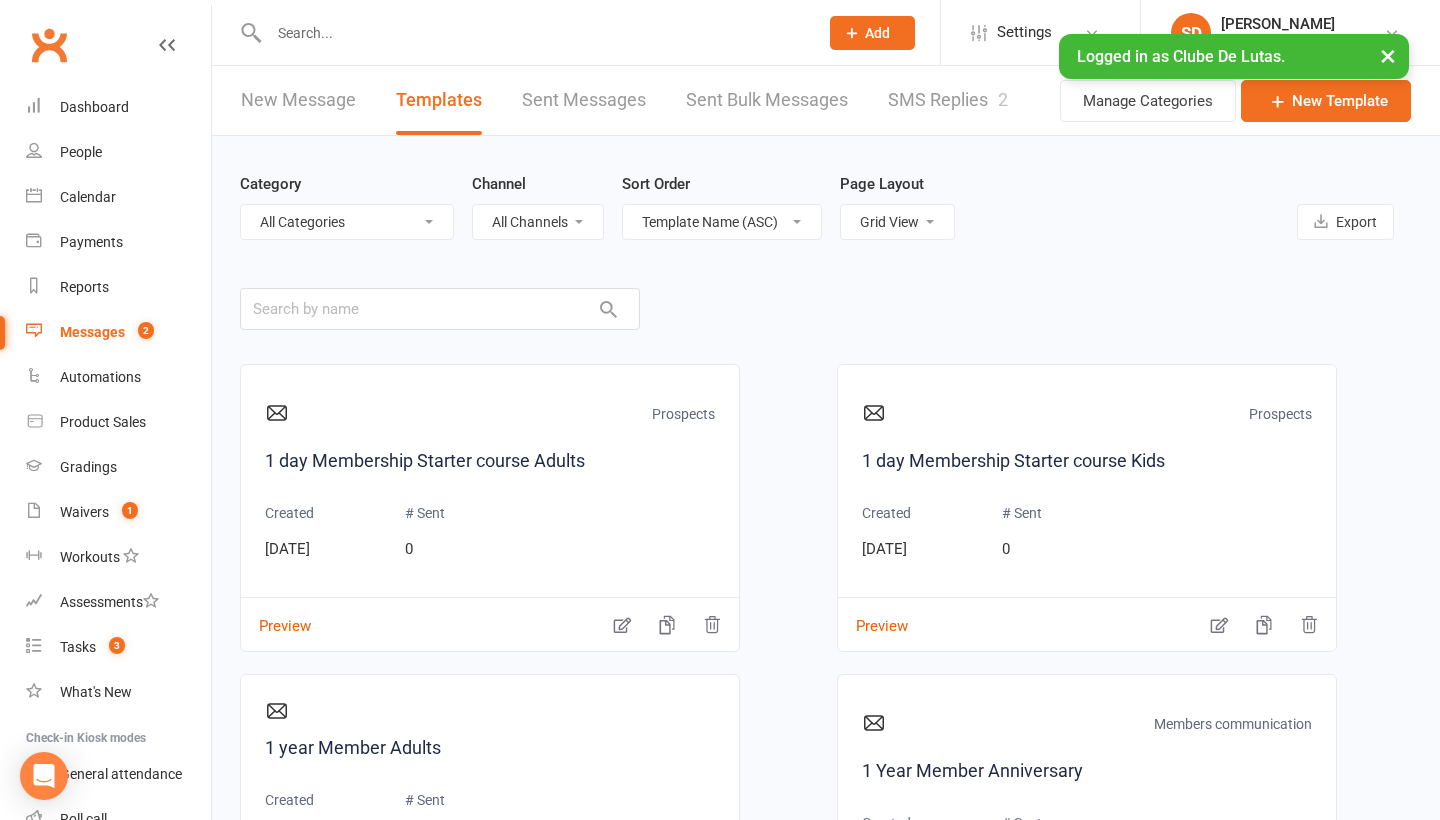 click on "New Message" at bounding box center (298, 100) 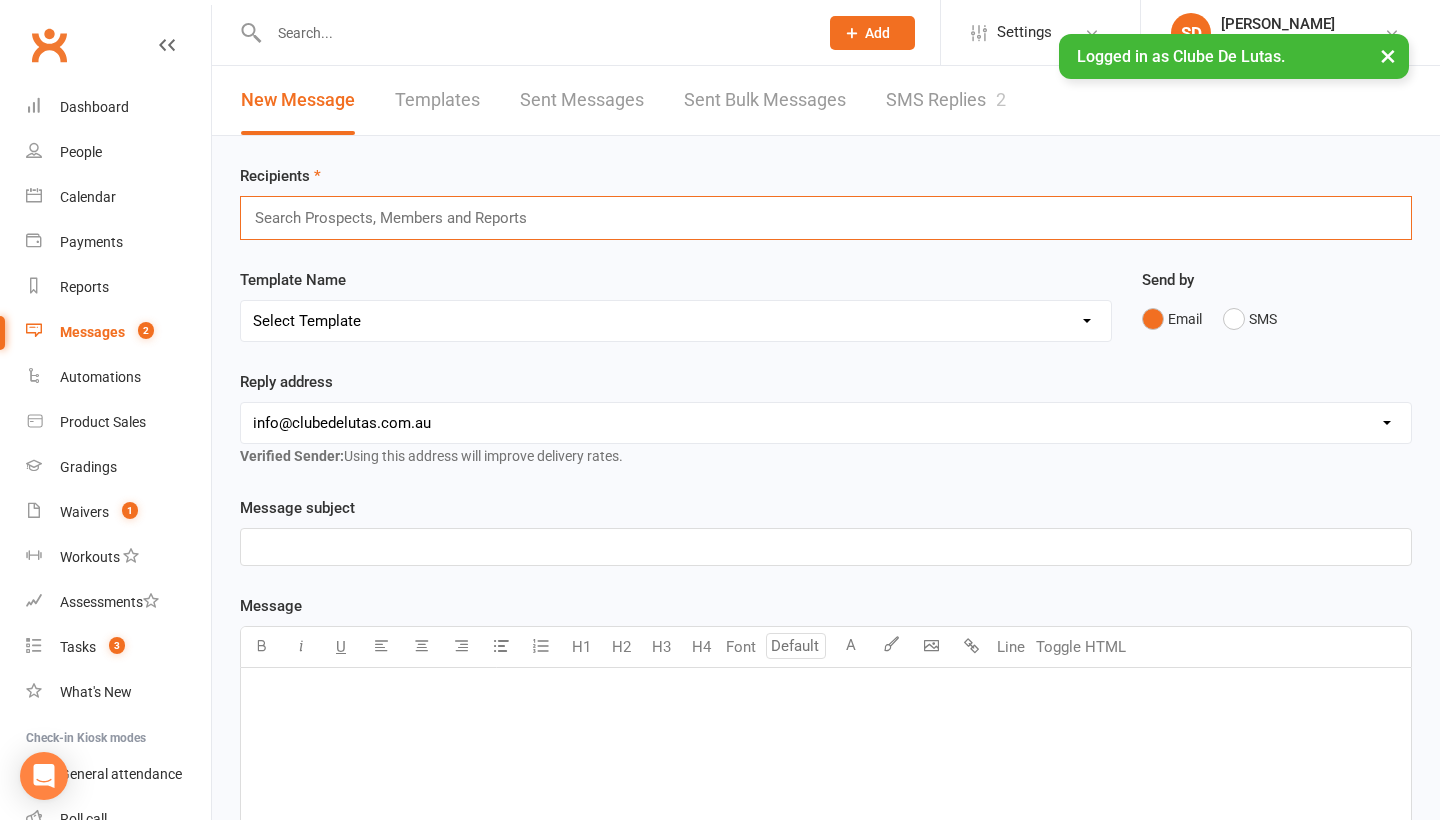 click at bounding box center [400, 218] 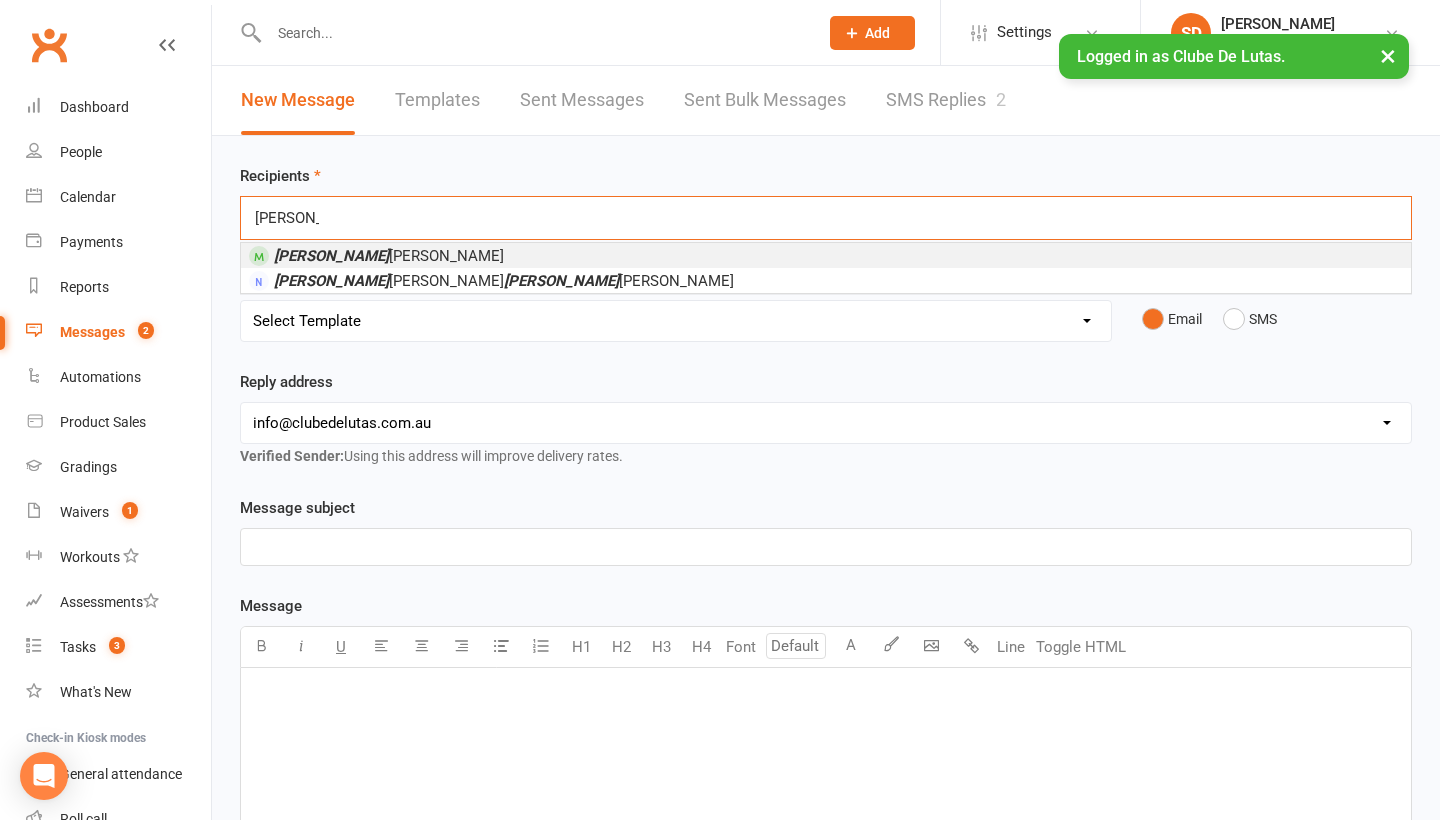 click on "Recipients [PERSON_NAME] [PERSON_NAME] [PERSON_NAME] [PERSON_NAME]  [PERSON_NAME]  [PERSON_NAME]  [PERSON_NAME] Template Name Select Template [Email] 1 year Member Adults [Email] 90 Day Member Adult [Email] After Event - Kids/Parents [Email] Awards - Finalist Announcement [Email] [Competition] Referral - Reminder [Email] [Competition] Registration is Closing [DATE] | WSGL [Email] [EDM] First Responder - [DATE] [Email] [EDM] Kids Referral Promotion Reminder - [DATE] [Email] [Events] #1 - Thank you for booking [Email] Events #4 - Are you ready for tomrorow? [Email] Events #5 - Thank you for attending the event [Email] Events #6 - Burn 1000+ calories in an hour with Brazilian Jiu Jitsu! [Email] Events #7 - We haven’t heard from you yet :( [Email] Events Reminder - [DATE] [Email] Member of the Month Announcement [Email] Merch - Bulk Order [Email] New location announcement [Email] Pembe's Greatest Shave [Email] Sample Template [edm] [Email] [Seminar] New Seminar Announcement [Email] Parents - First contact [Email] ACAI" at bounding box center [826, 703] 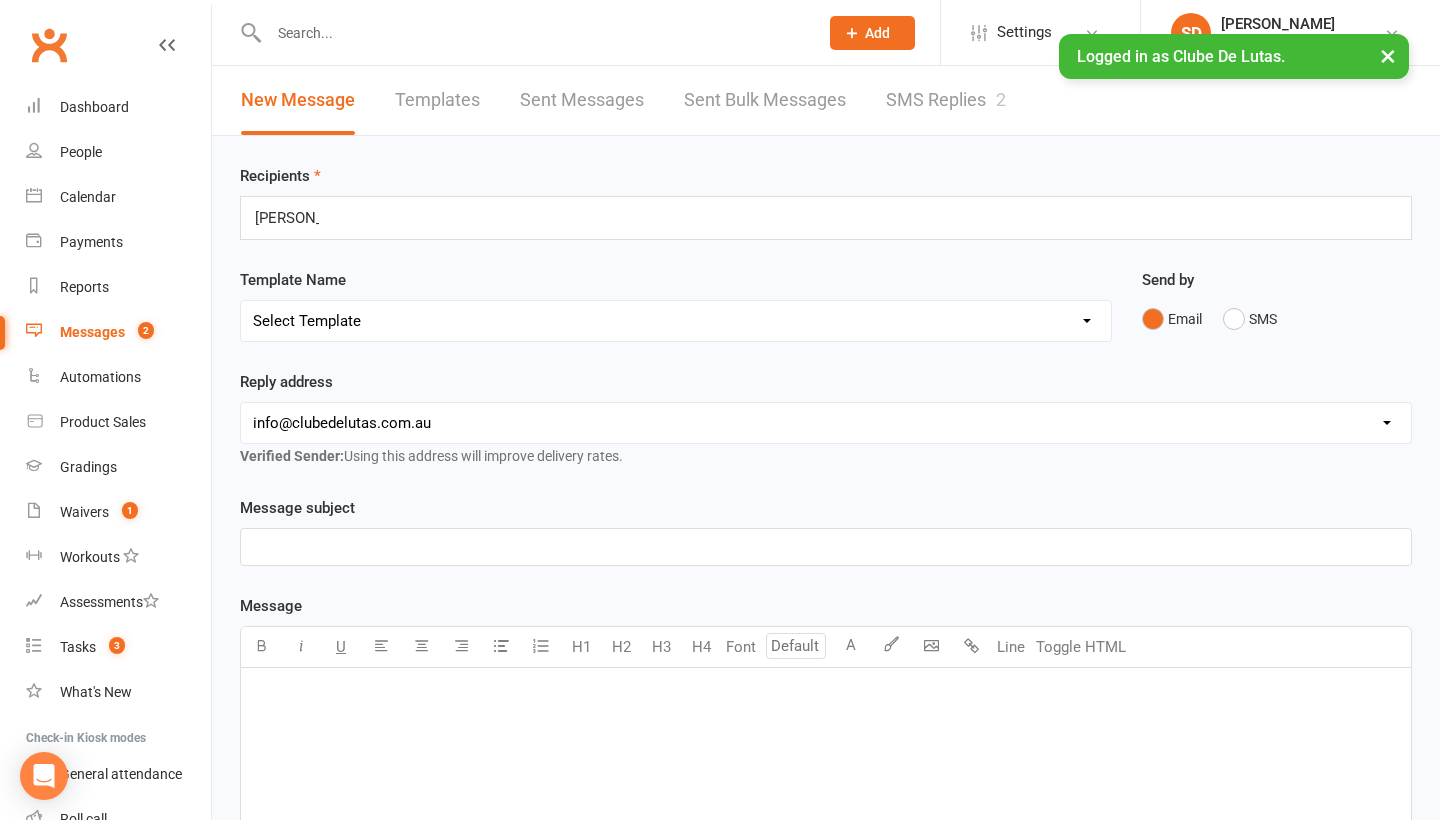 click on "[PERSON_NAME] [PERSON_NAME]" at bounding box center [826, 218] 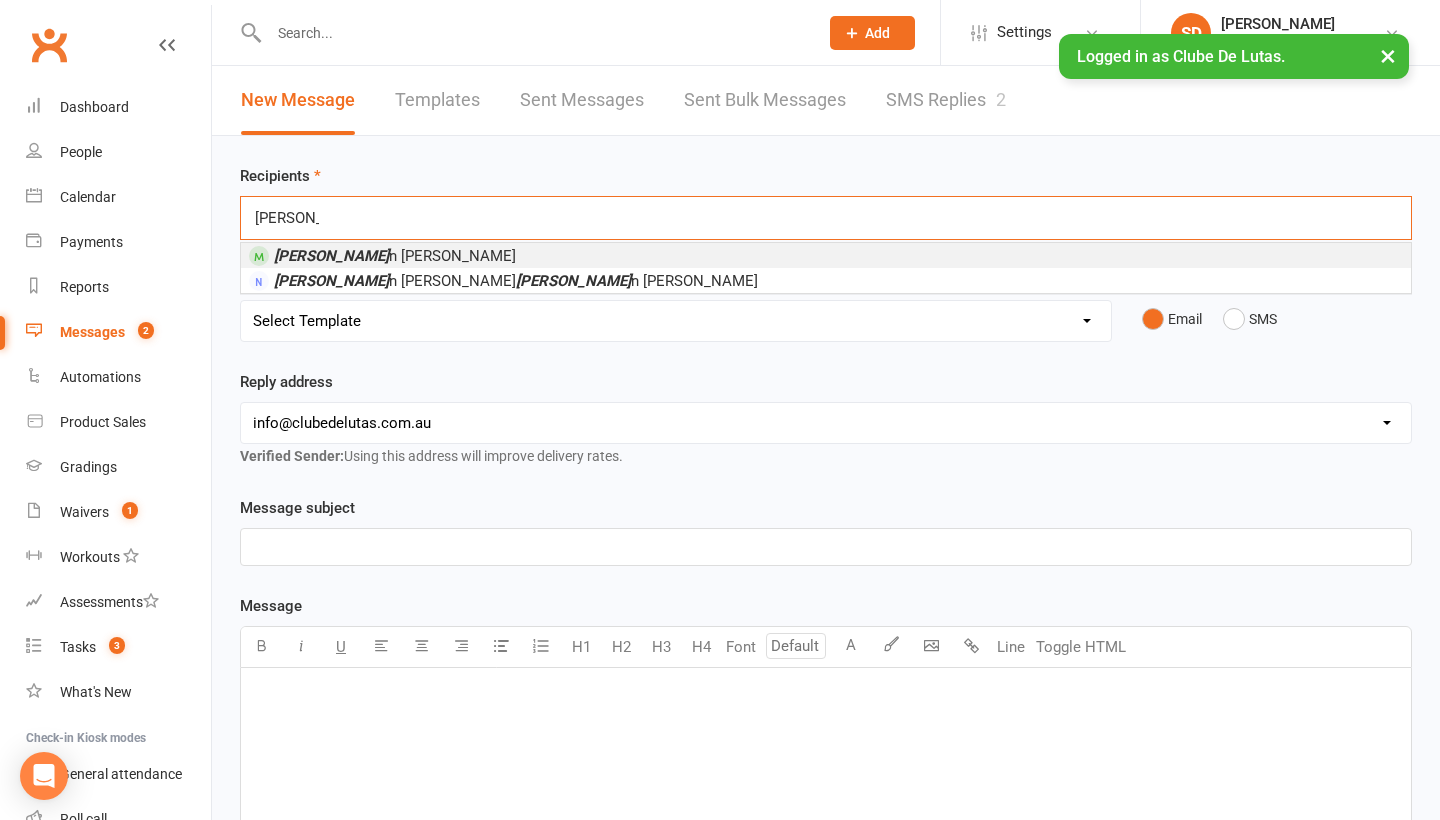 type on "[PERSON_NAME]" 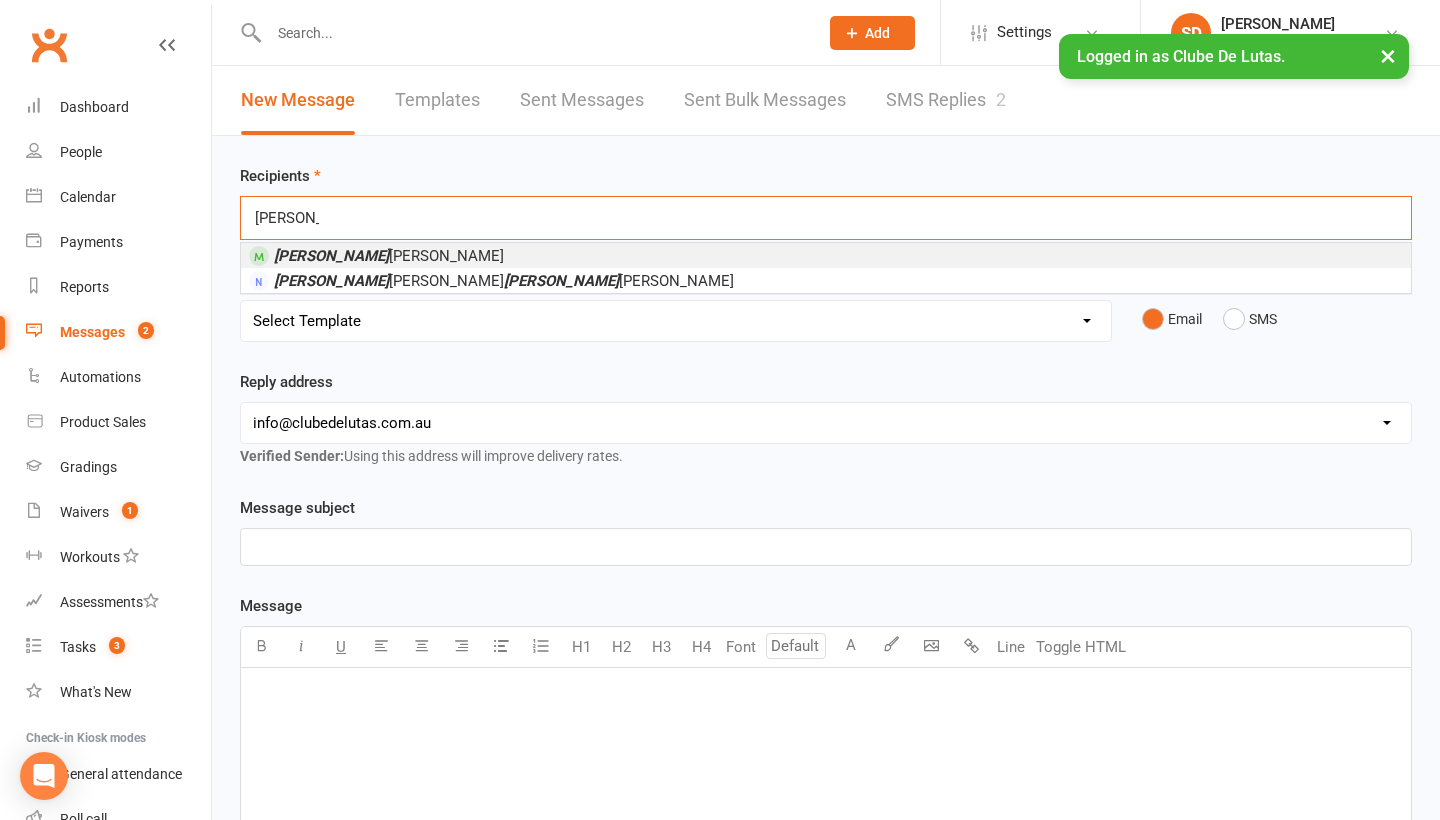 click on "[PERSON_NAME]" at bounding box center (389, 256) 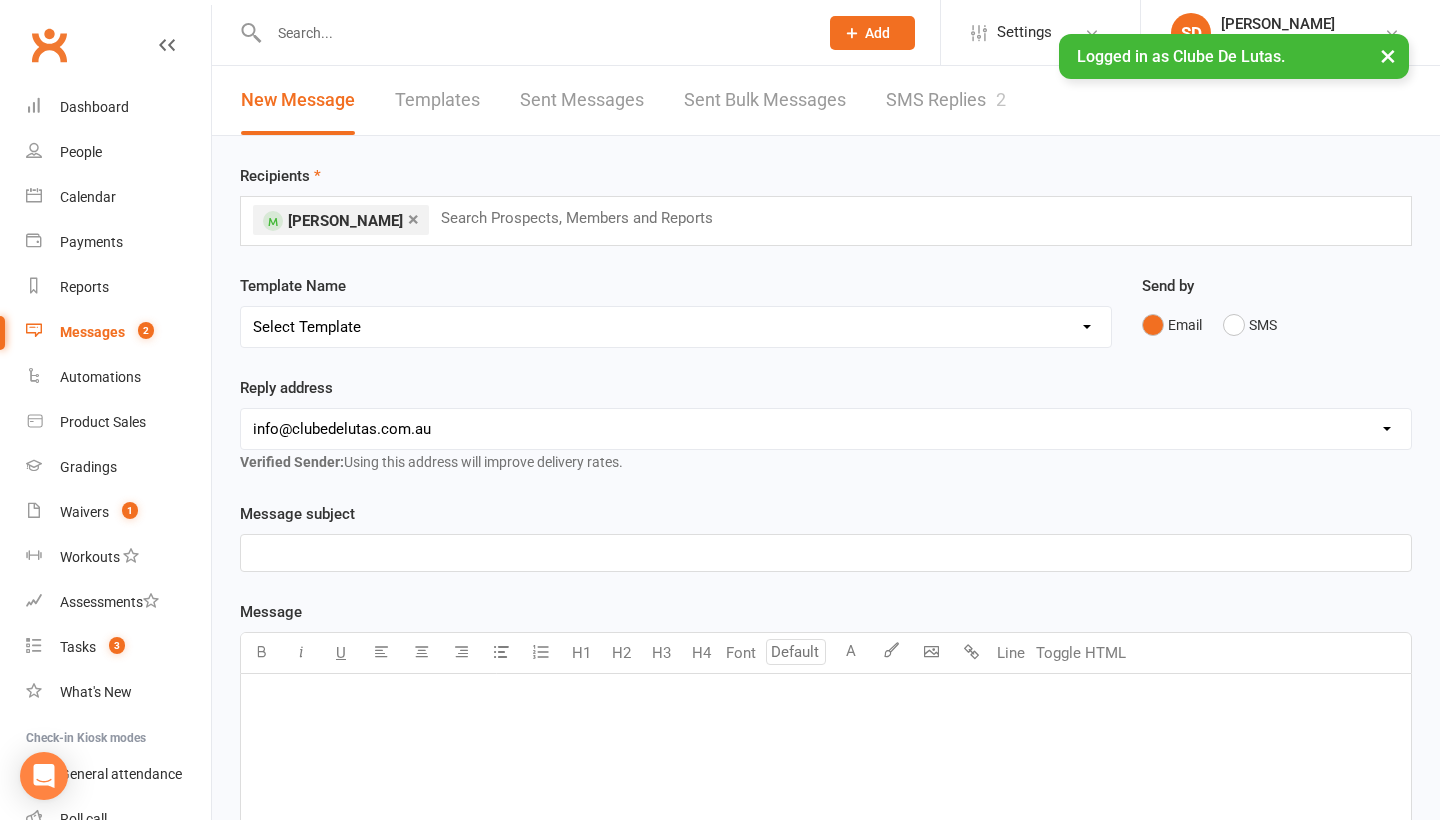 select on "142" 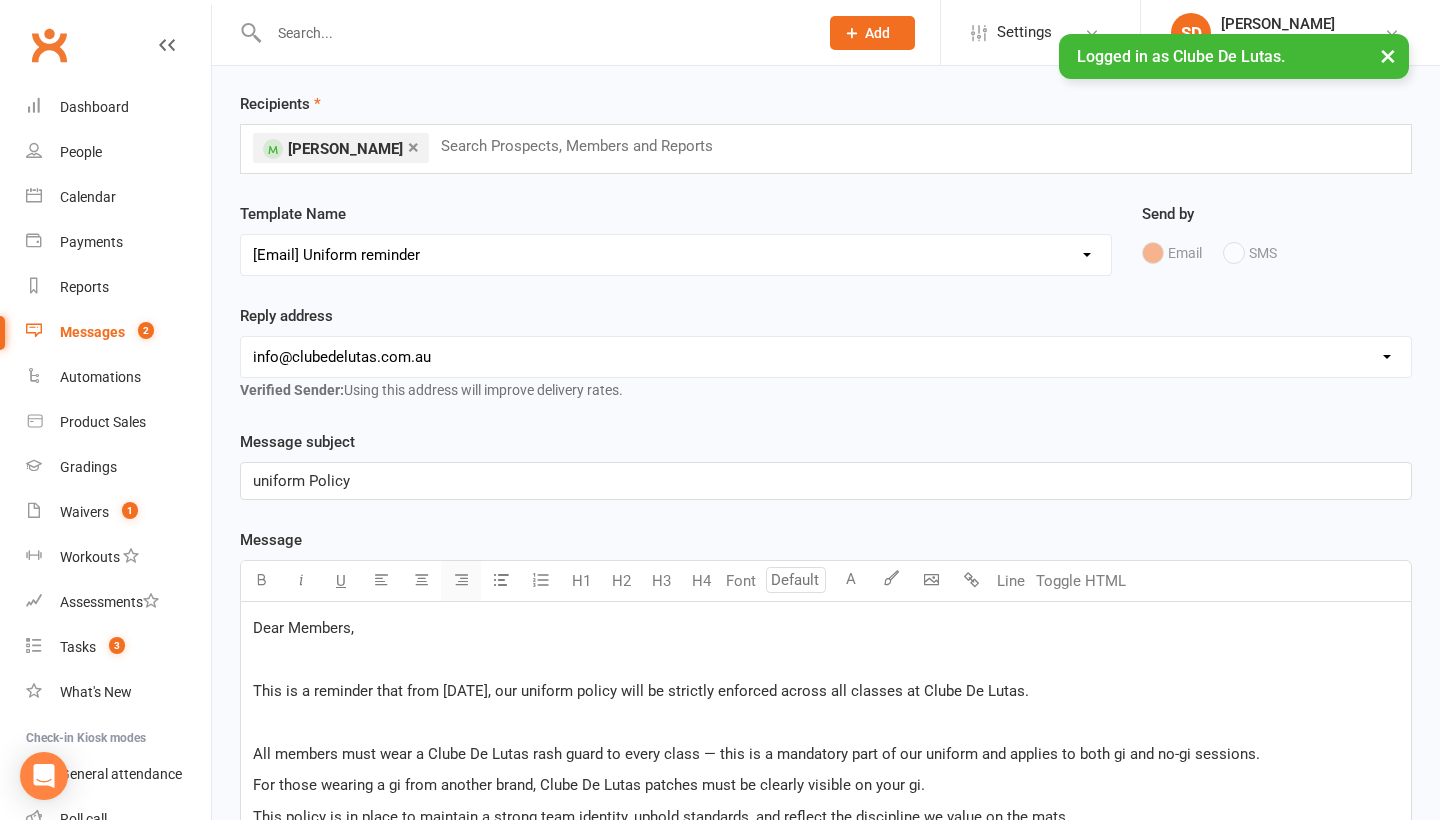 scroll, scrollTop: 86, scrollLeft: 0, axis: vertical 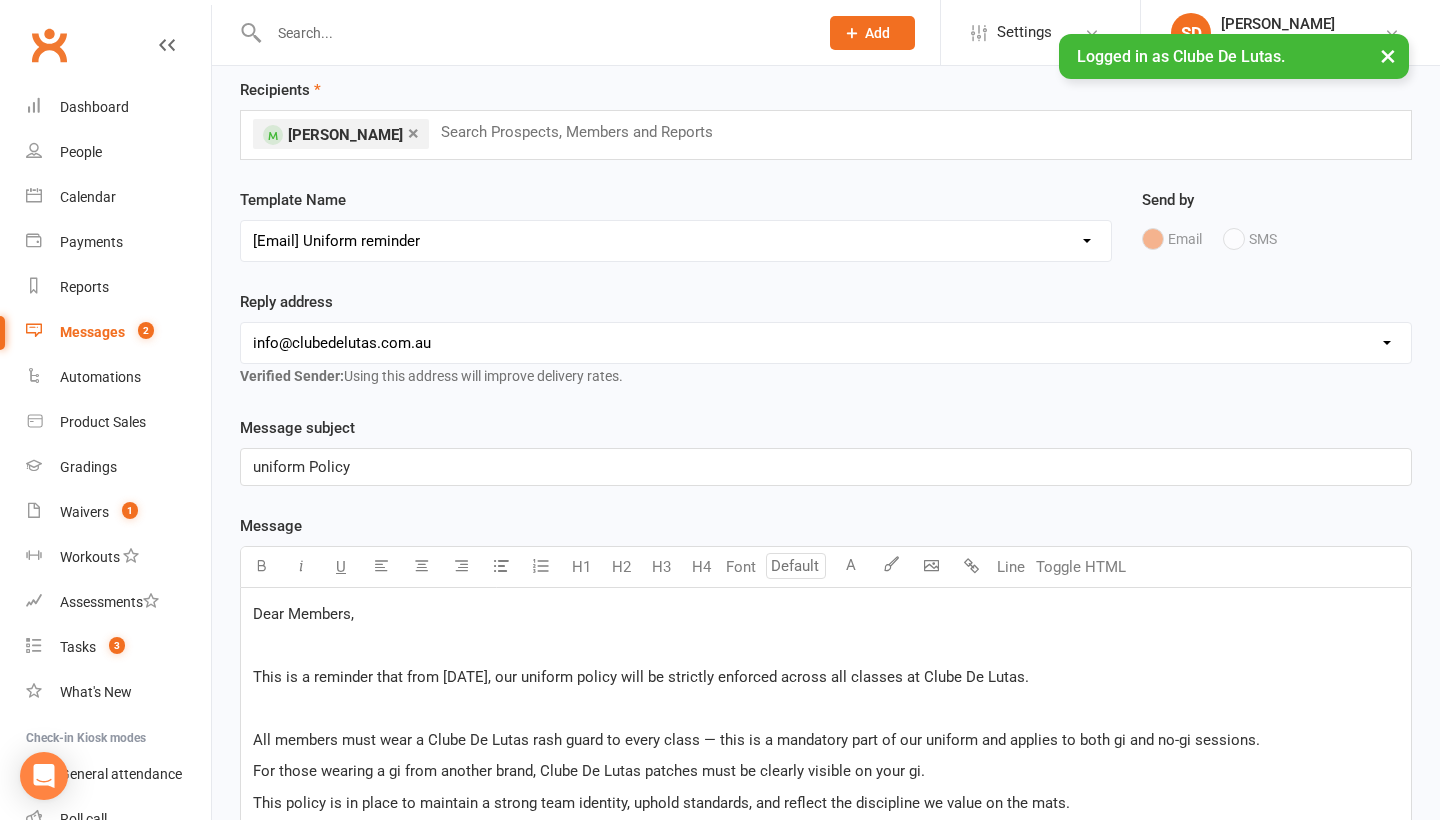 click on "uniform Policy" at bounding box center [301, 467] 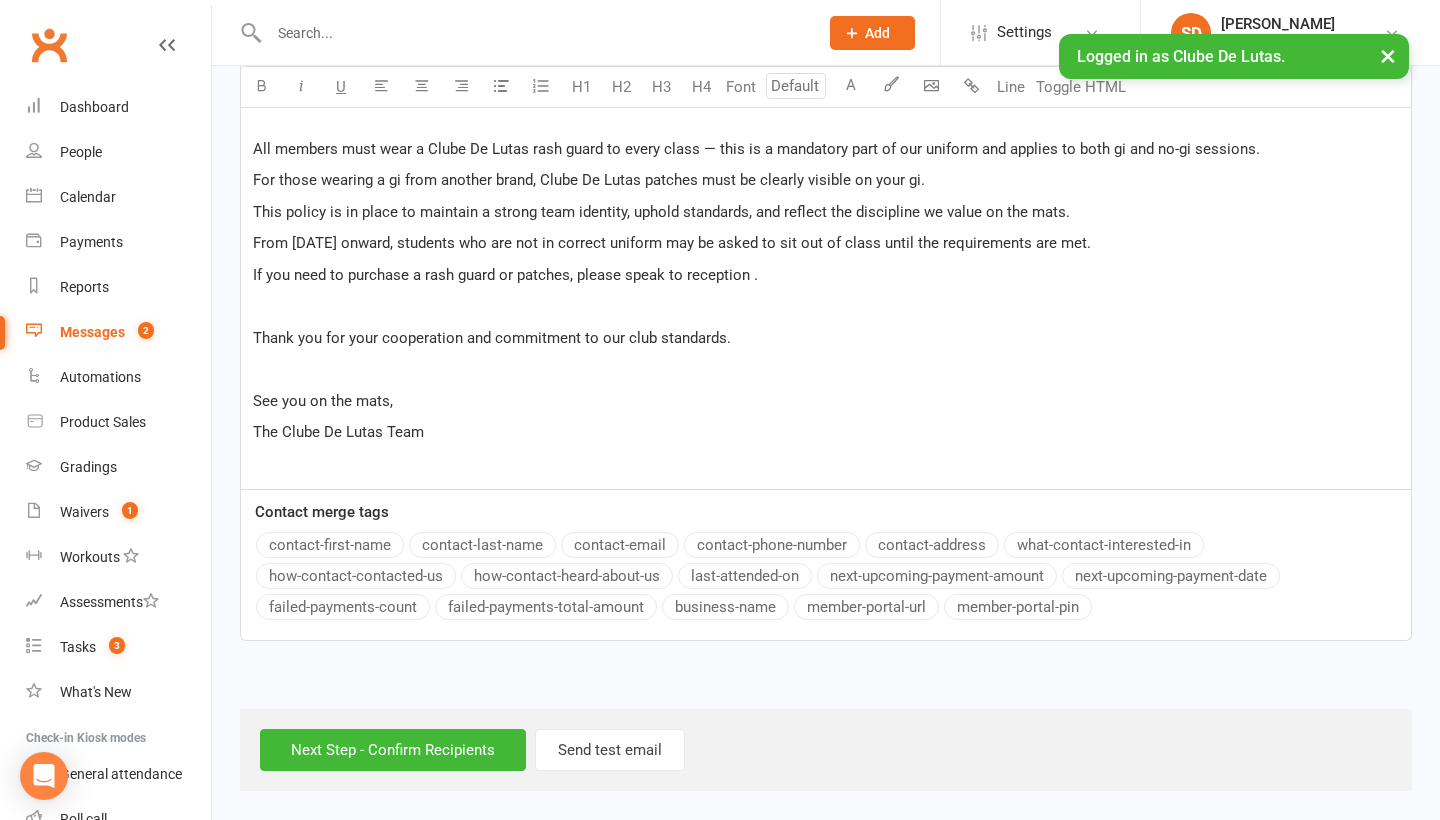 scroll, scrollTop: 694, scrollLeft: 0, axis: vertical 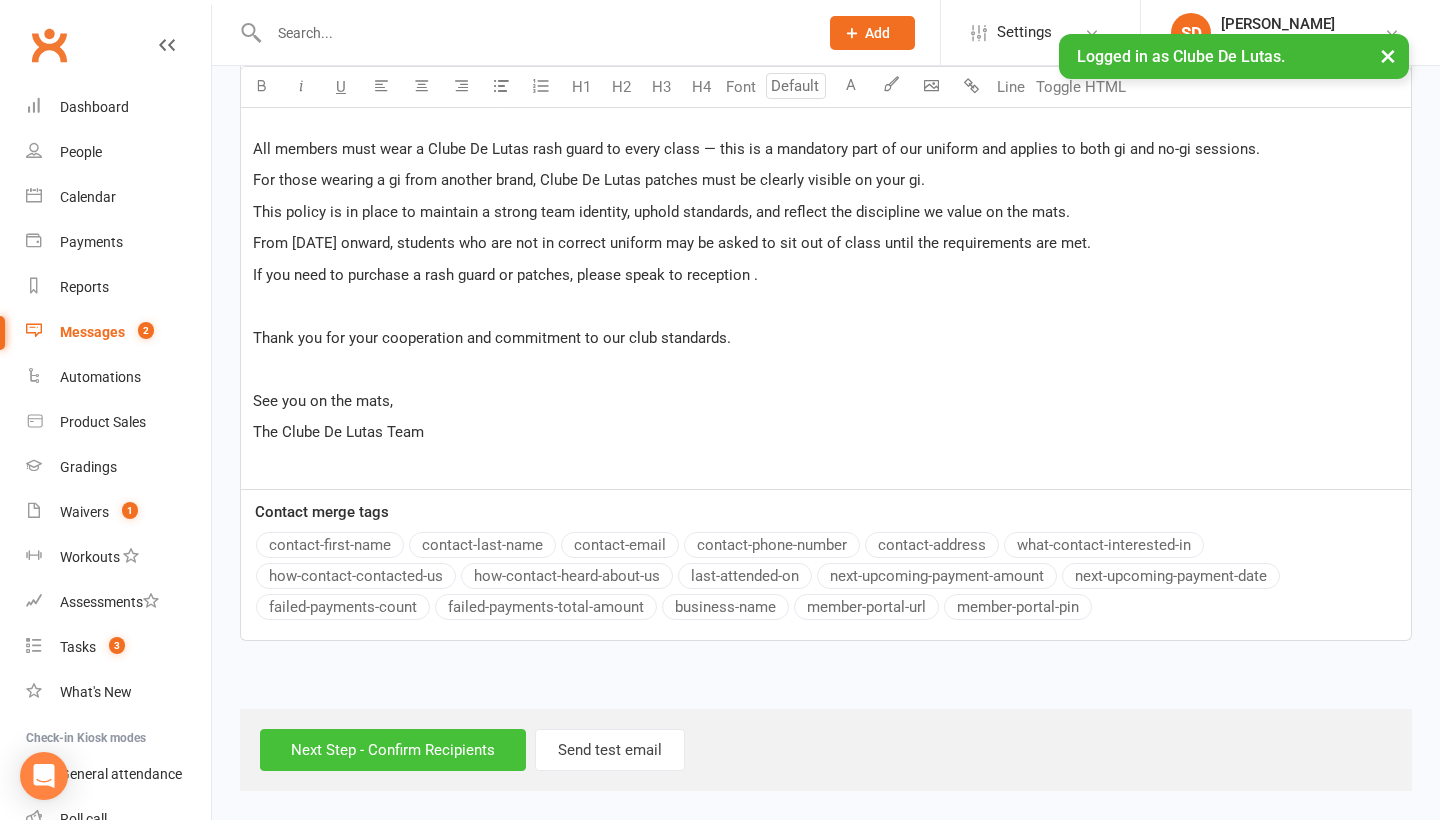 click on "Next Step - Confirm Recipients" at bounding box center [393, 750] 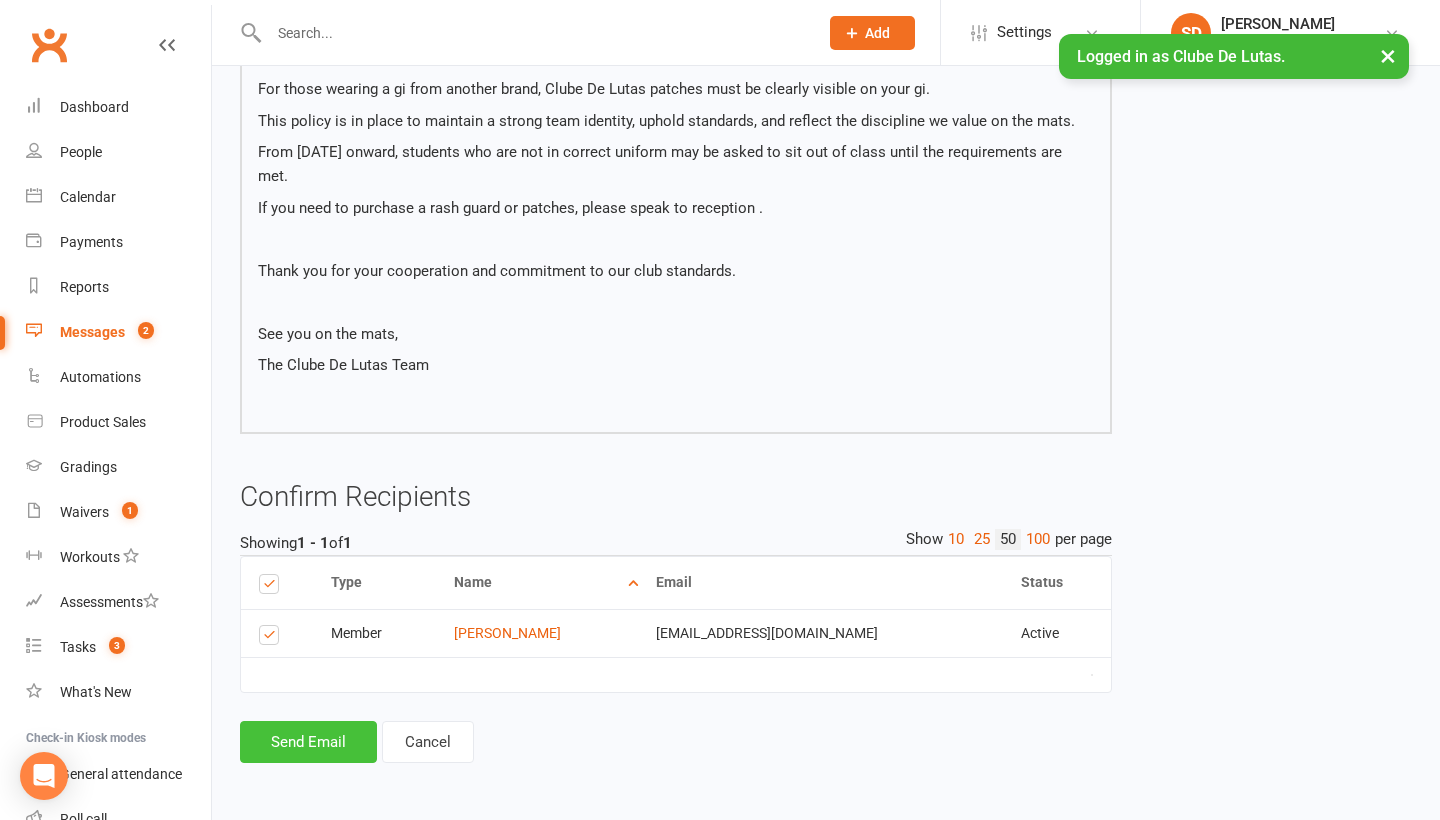 scroll, scrollTop: 491, scrollLeft: 0, axis: vertical 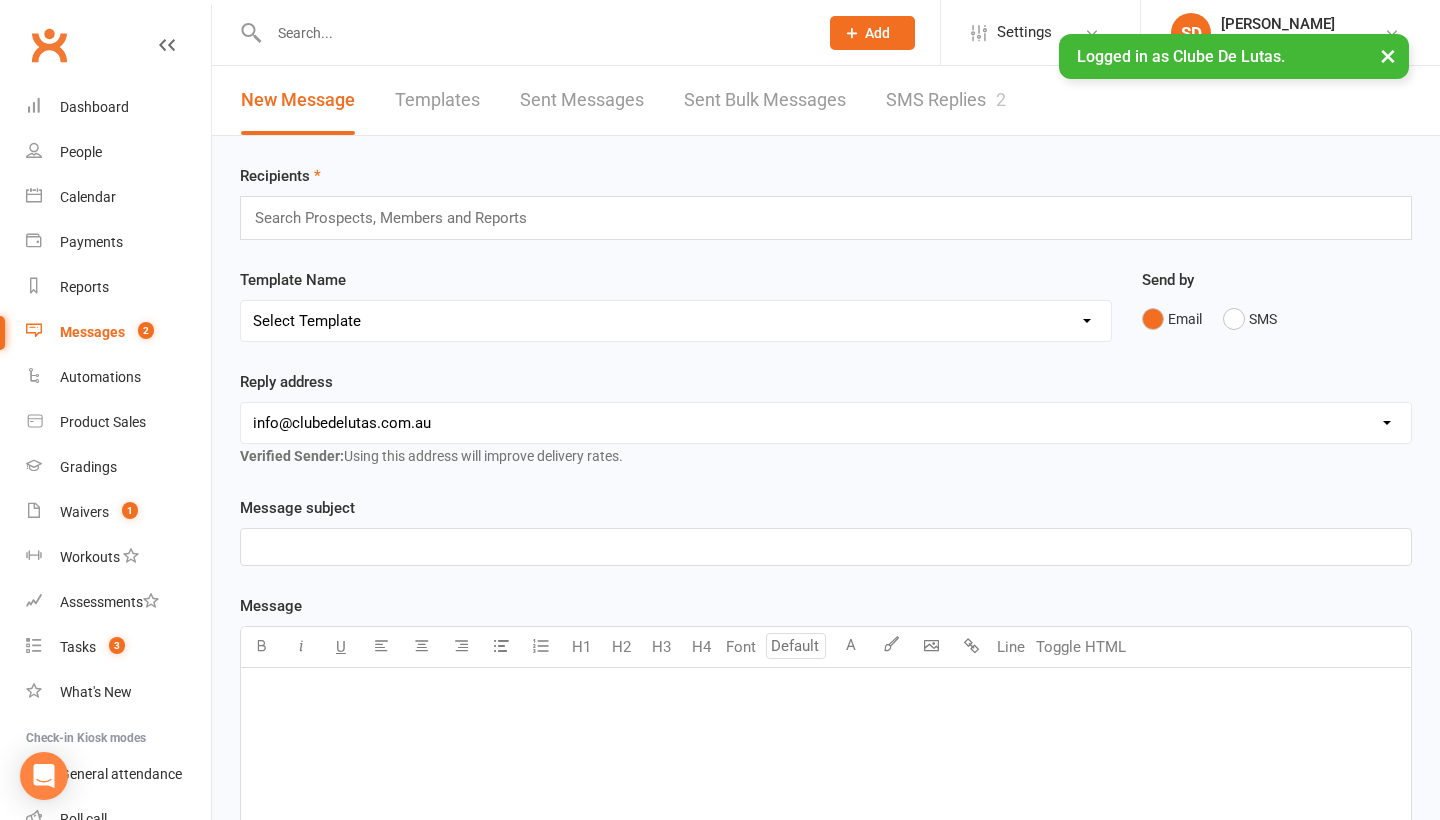 click on "Add" 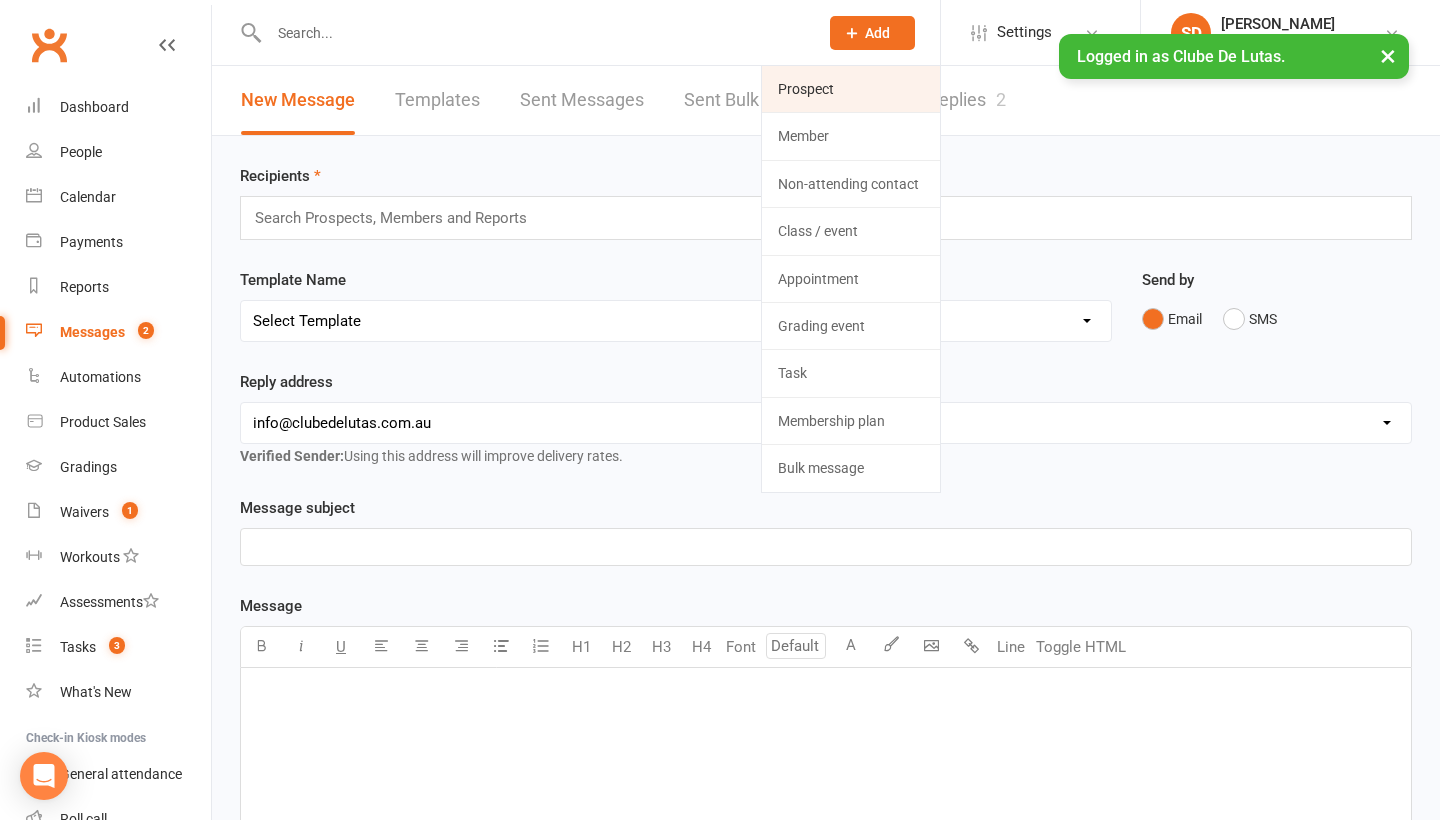 click on "Prospect" 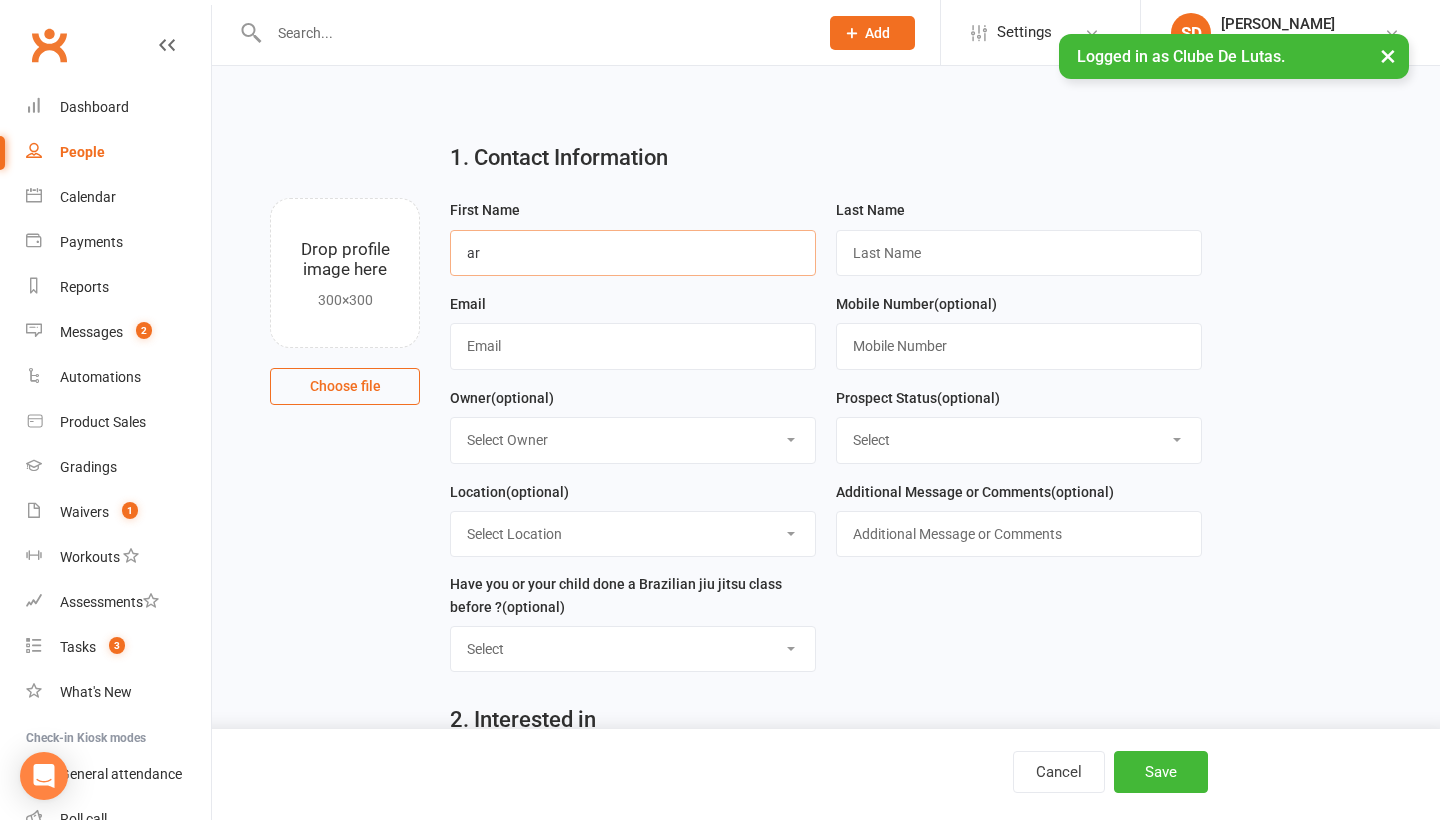 type on "a" 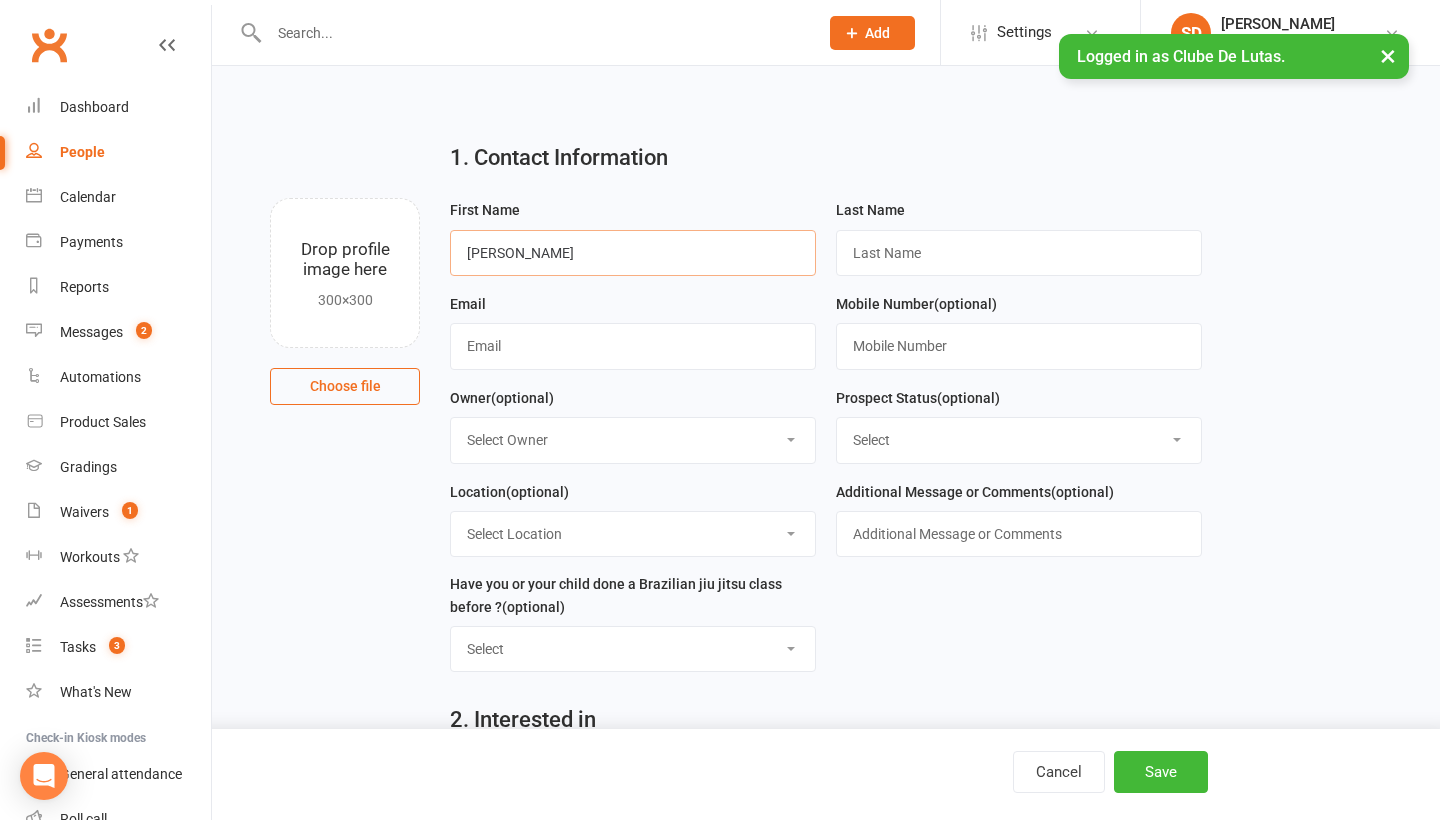 type on "[PERSON_NAME]" 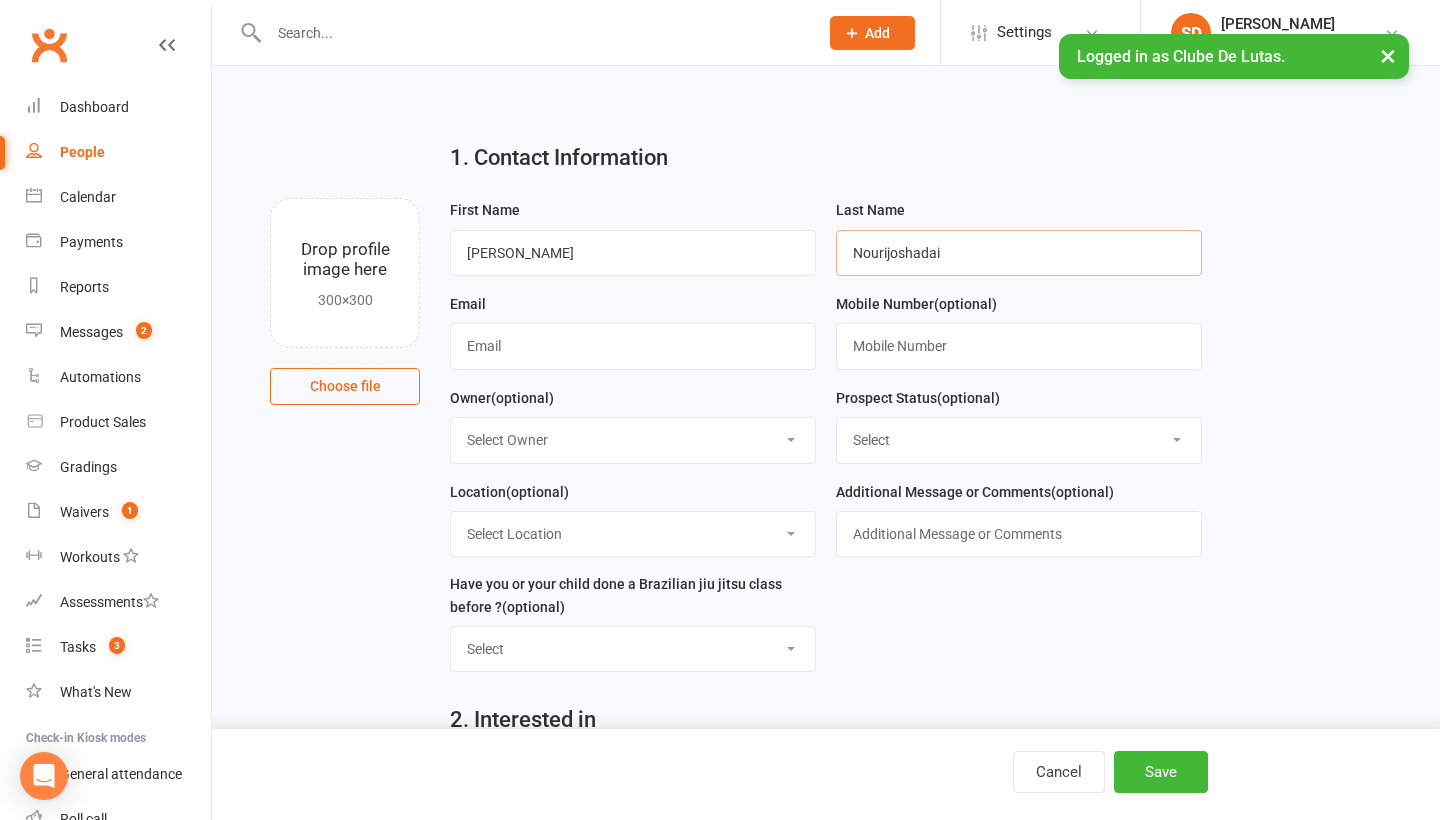 scroll, scrollTop: 0, scrollLeft: 0, axis: both 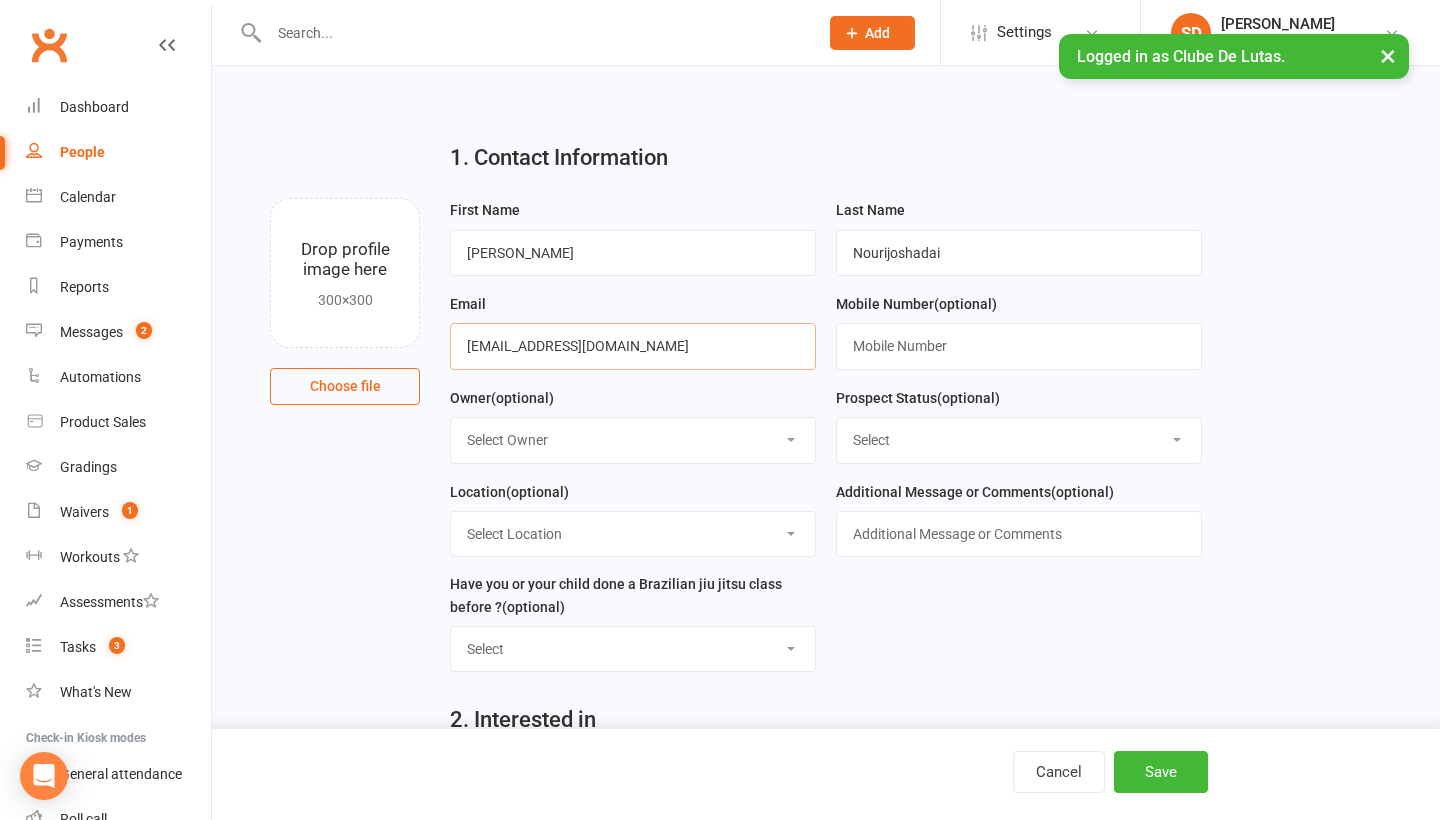 type on "[EMAIL_ADDRESS][DOMAIN_NAME]" 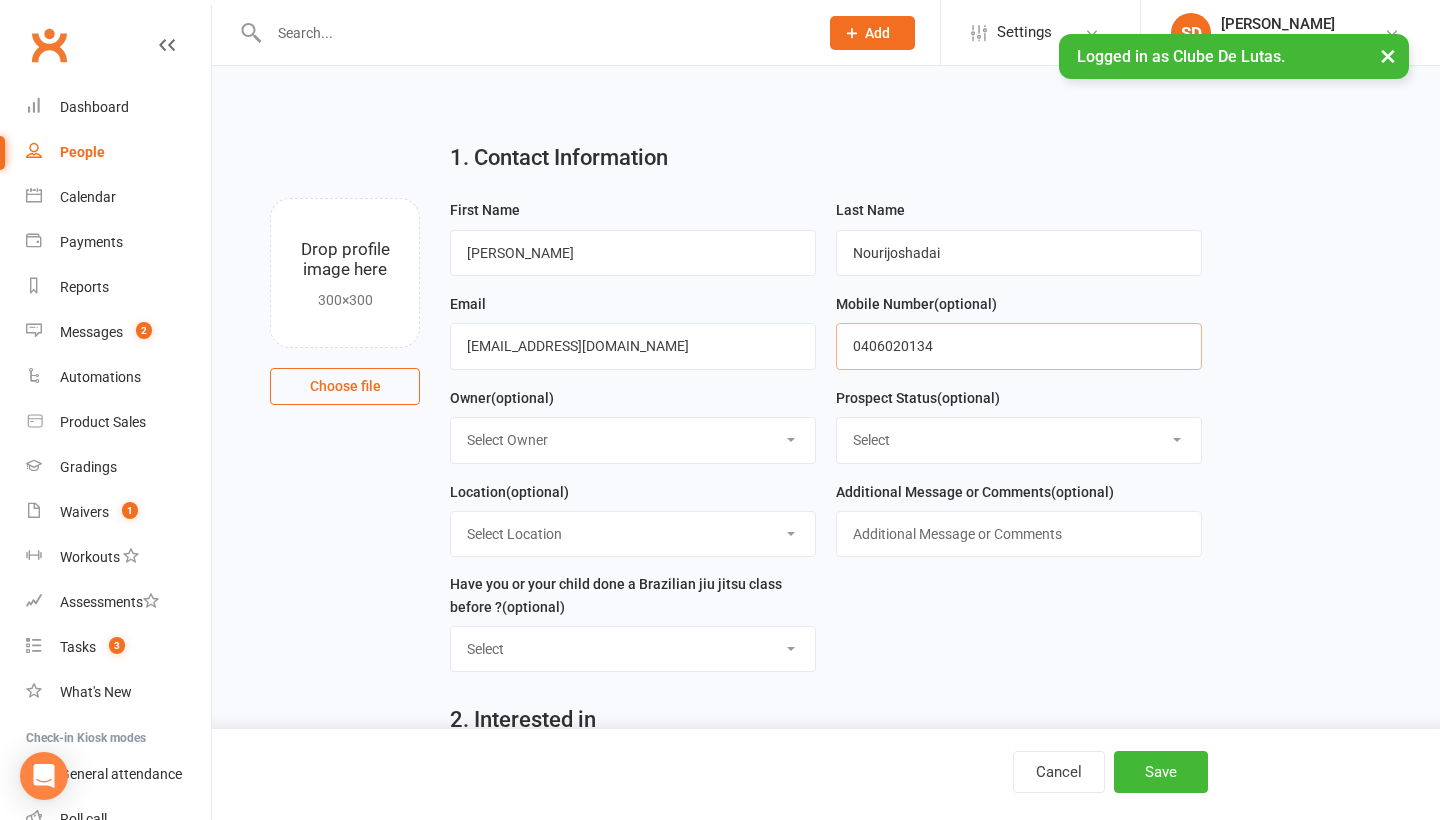 type on "0406020134" 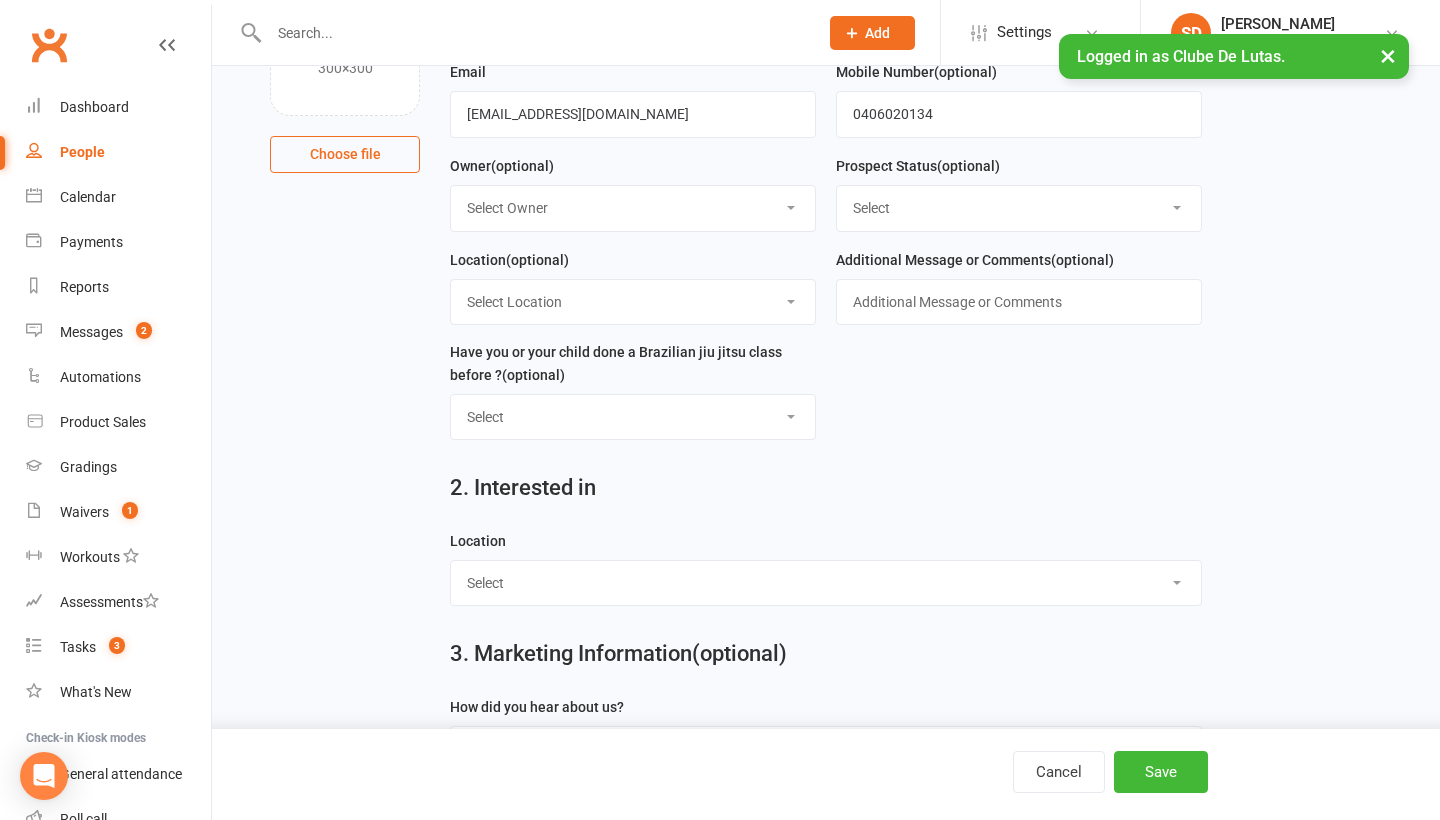scroll, scrollTop: 285, scrollLeft: 0, axis: vertical 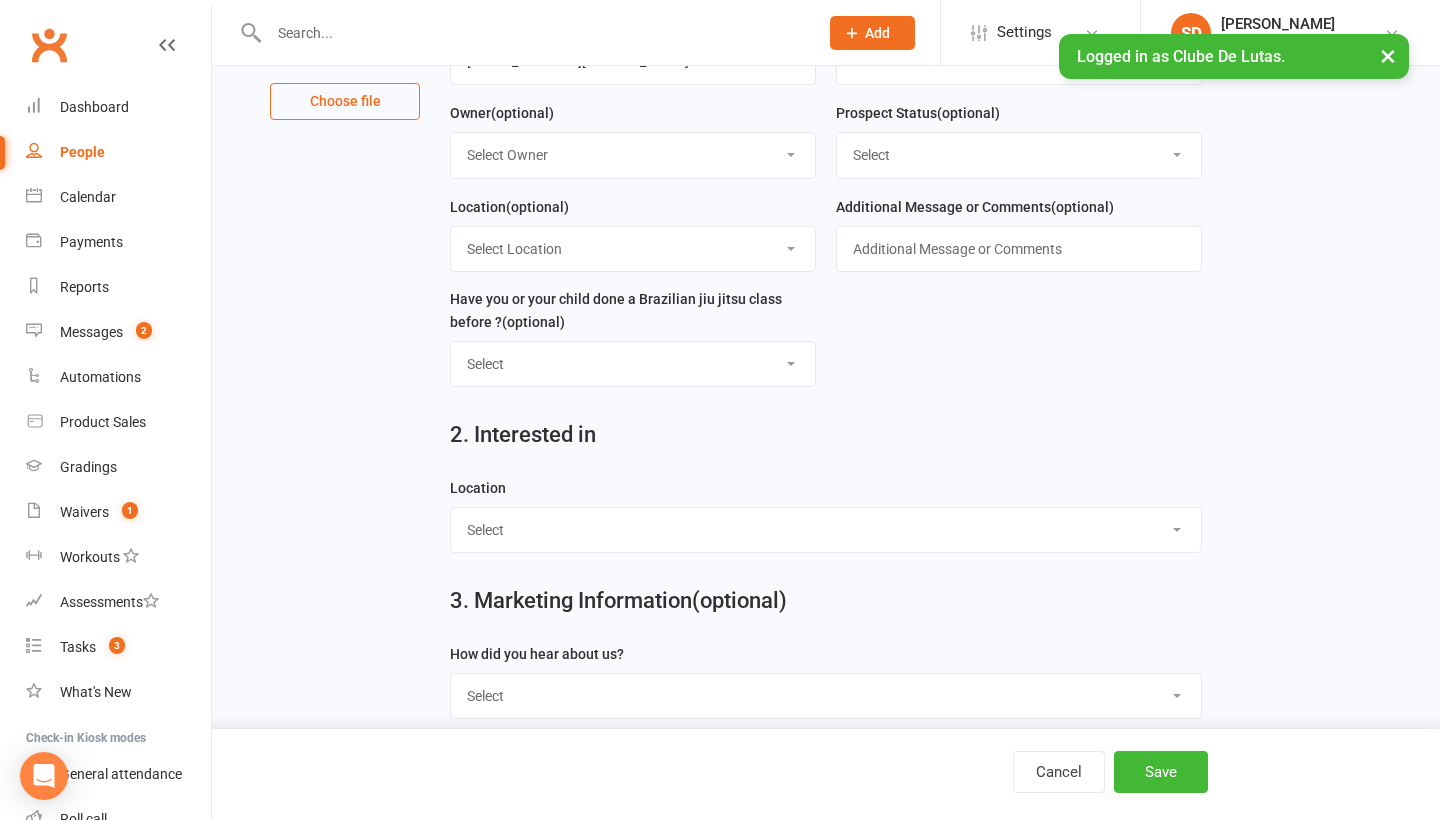 select on "[PERSON_NAME] [PERSON_NAME]" 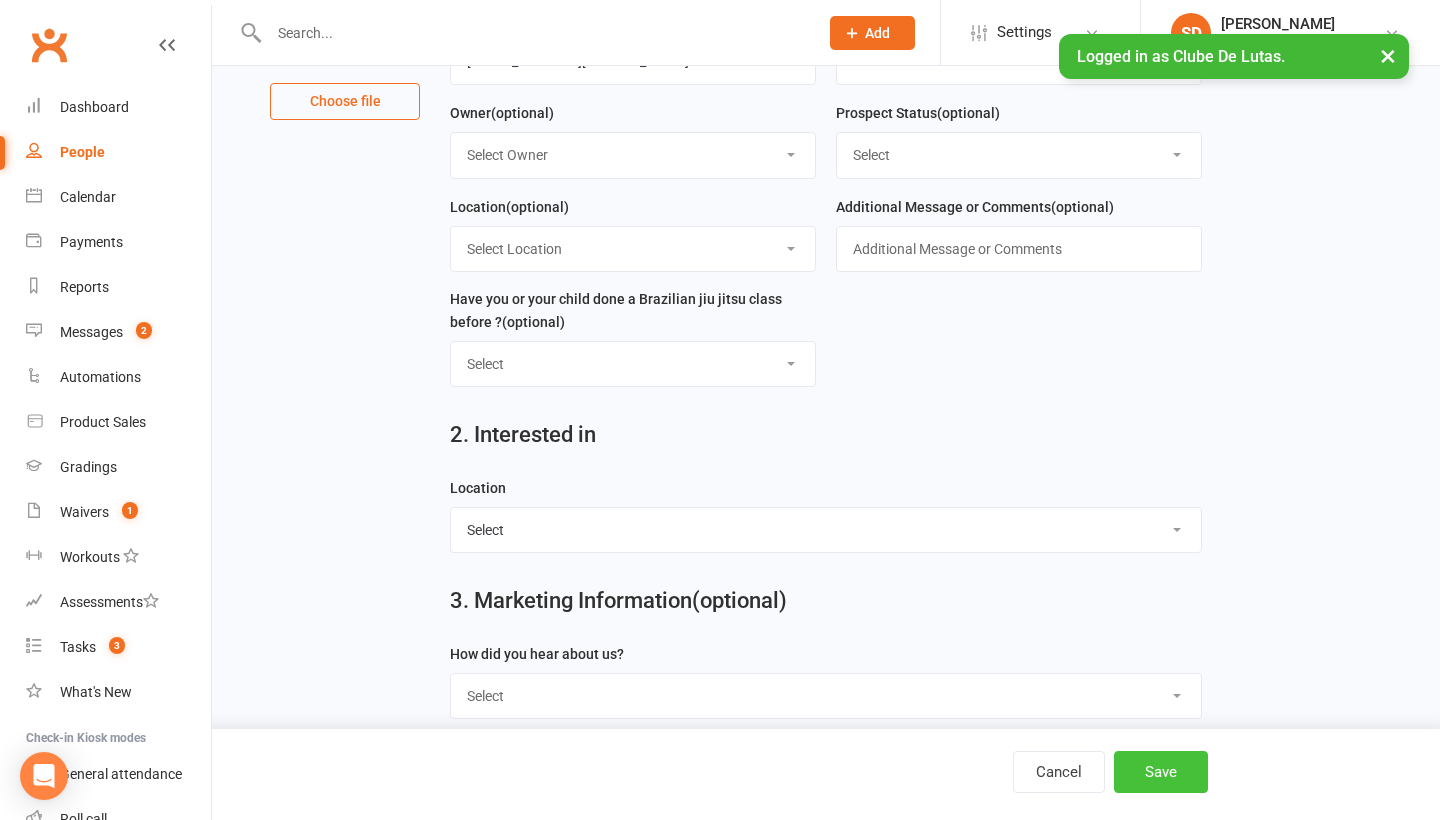 click on "Save" at bounding box center [1161, 772] 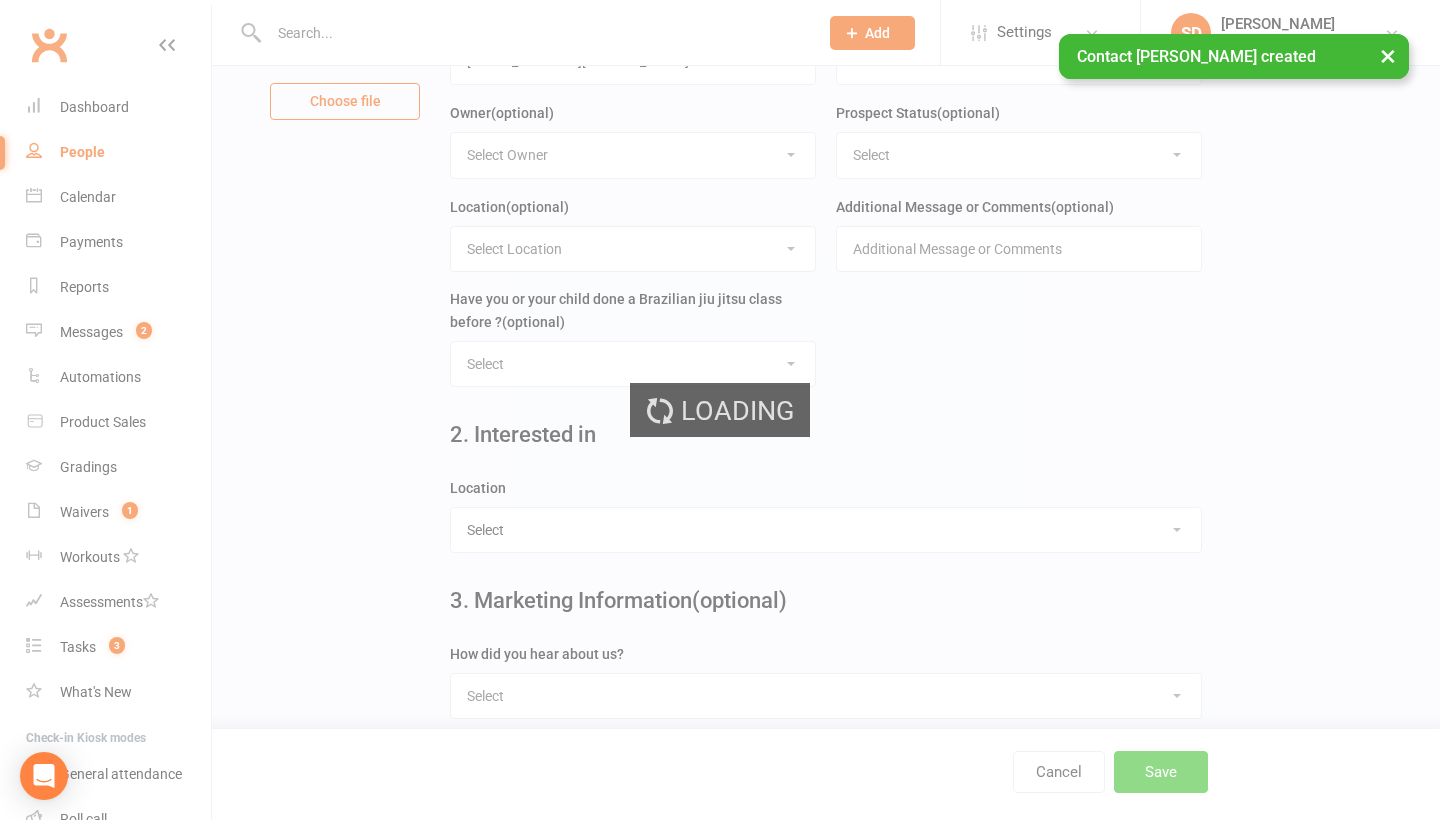 scroll, scrollTop: 0, scrollLeft: 0, axis: both 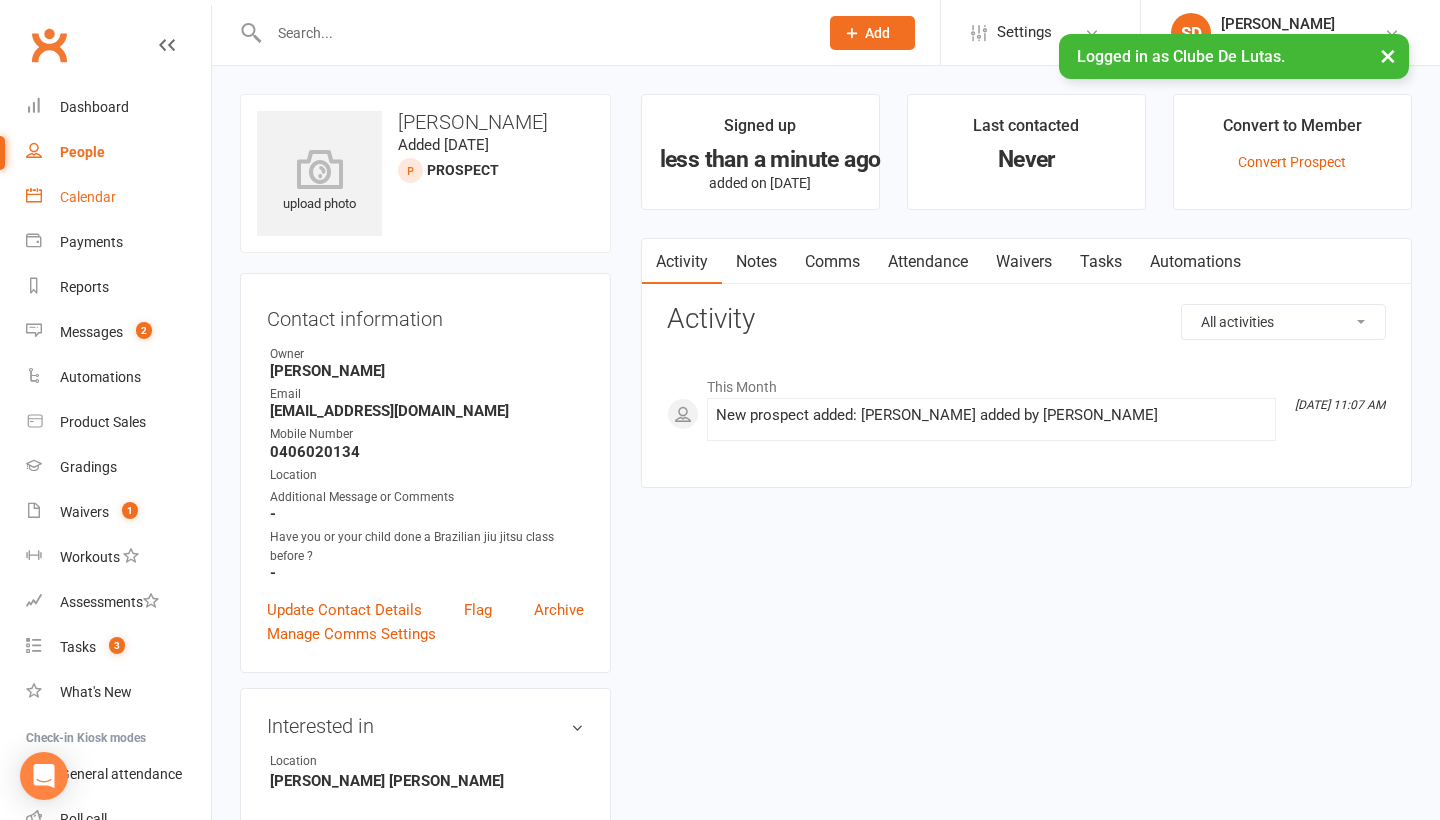 click on "Calendar" at bounding box center [88, 197] 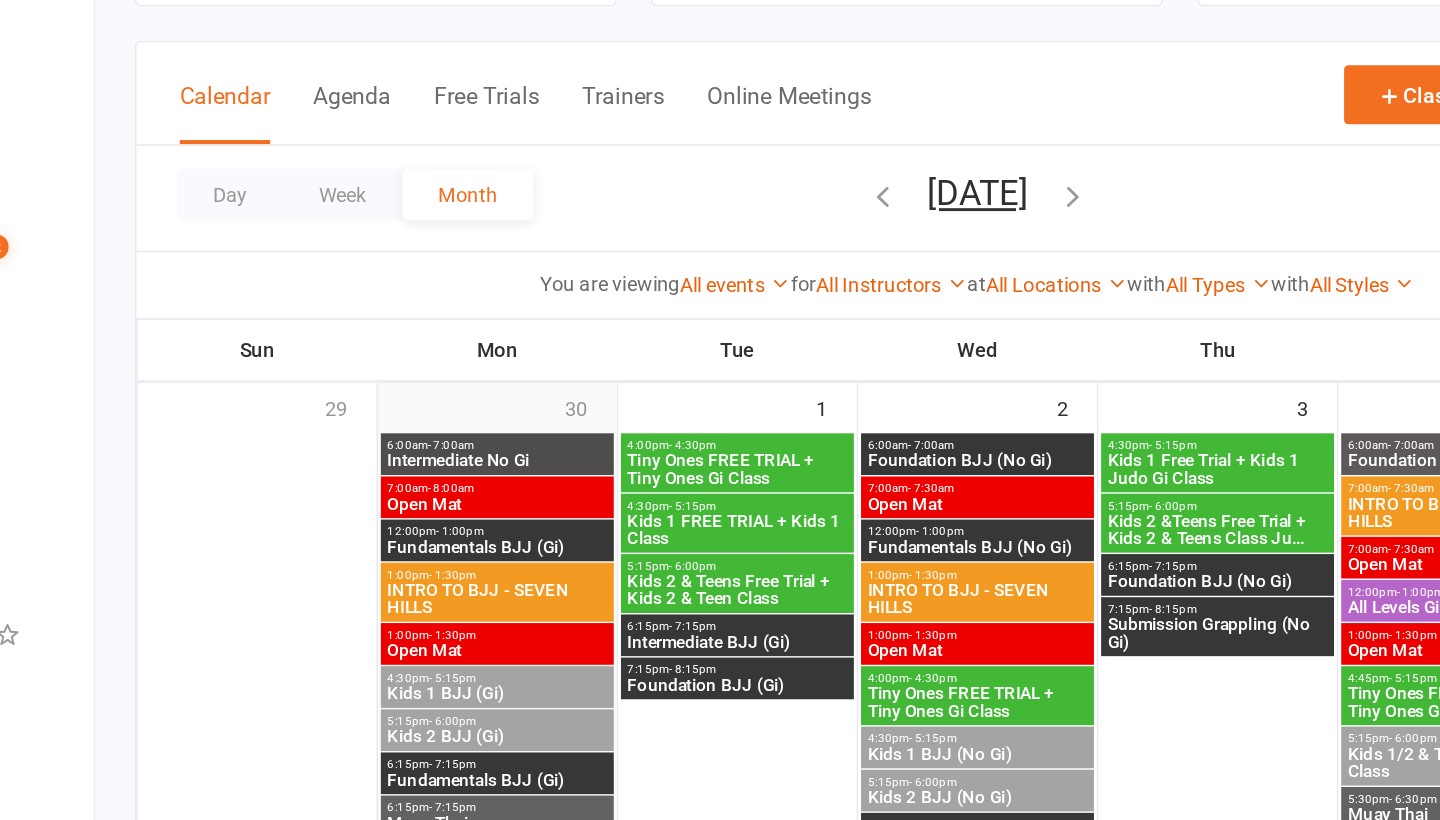 scroll, scrollTop: 1, scrollLeft: 0, axis: vertical 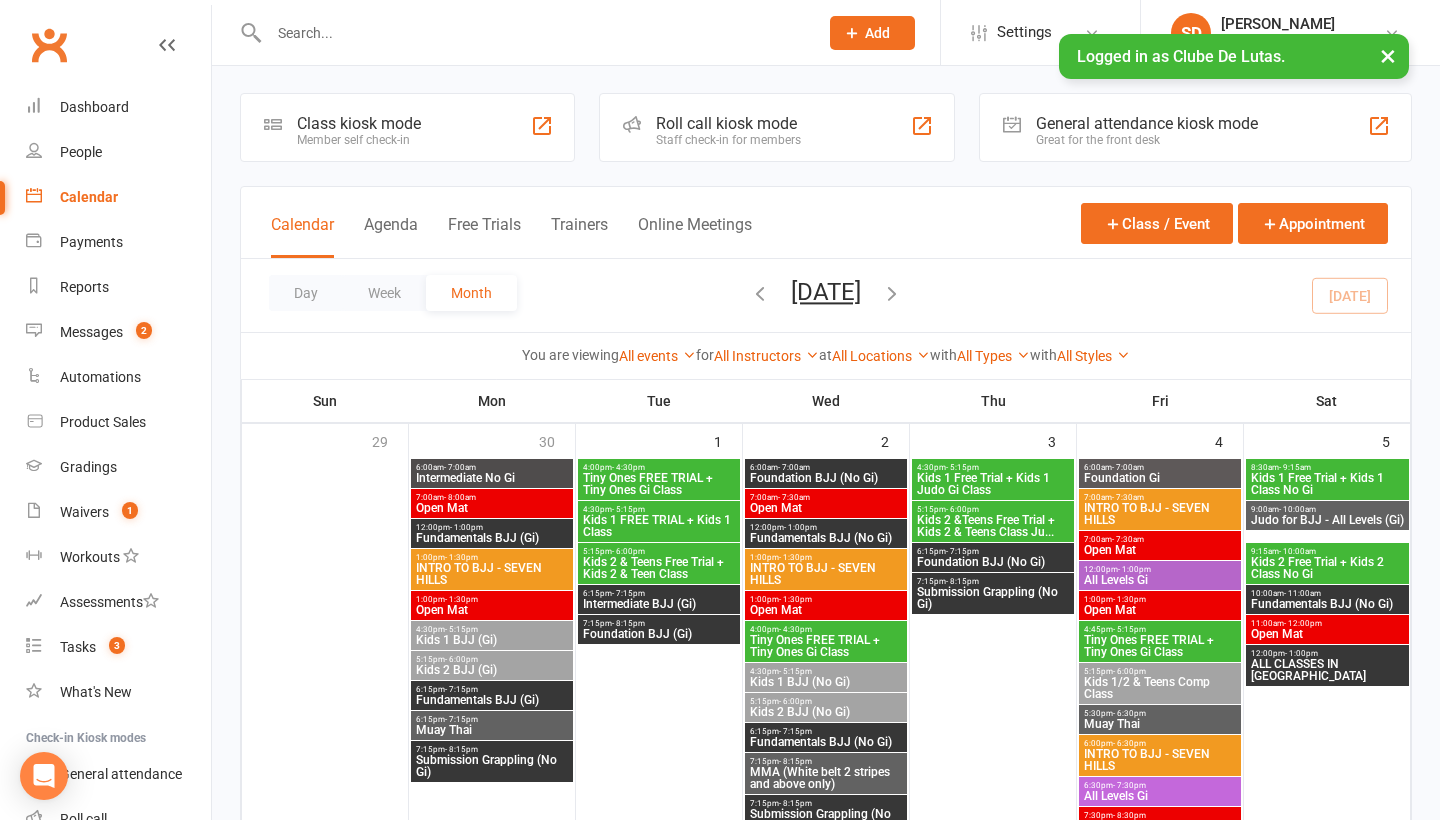 click on "6:00am  - 7:00am Intermediate No Gi" at bounding box center (492, 473) 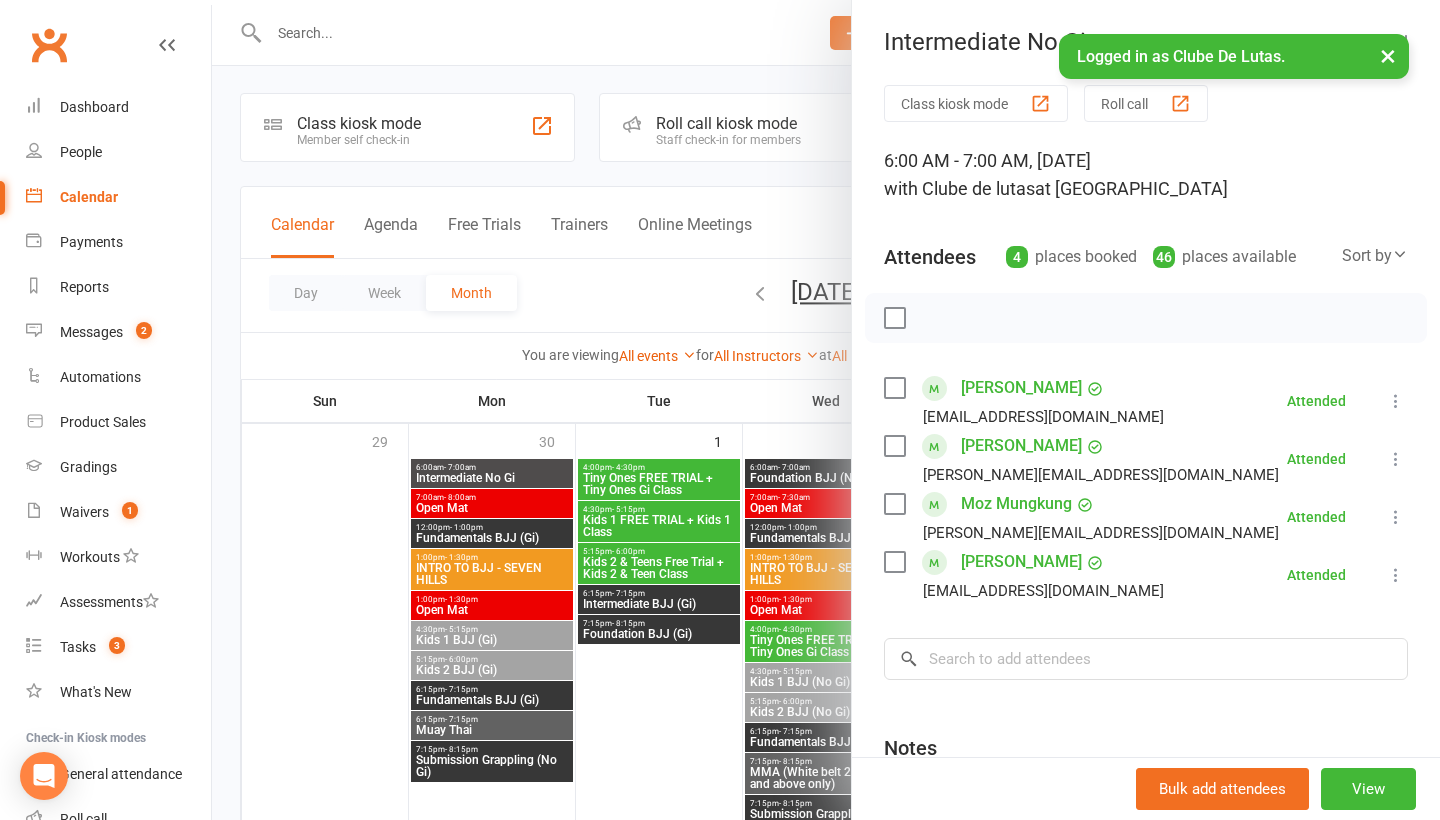 click at bounding box center (826, 410) 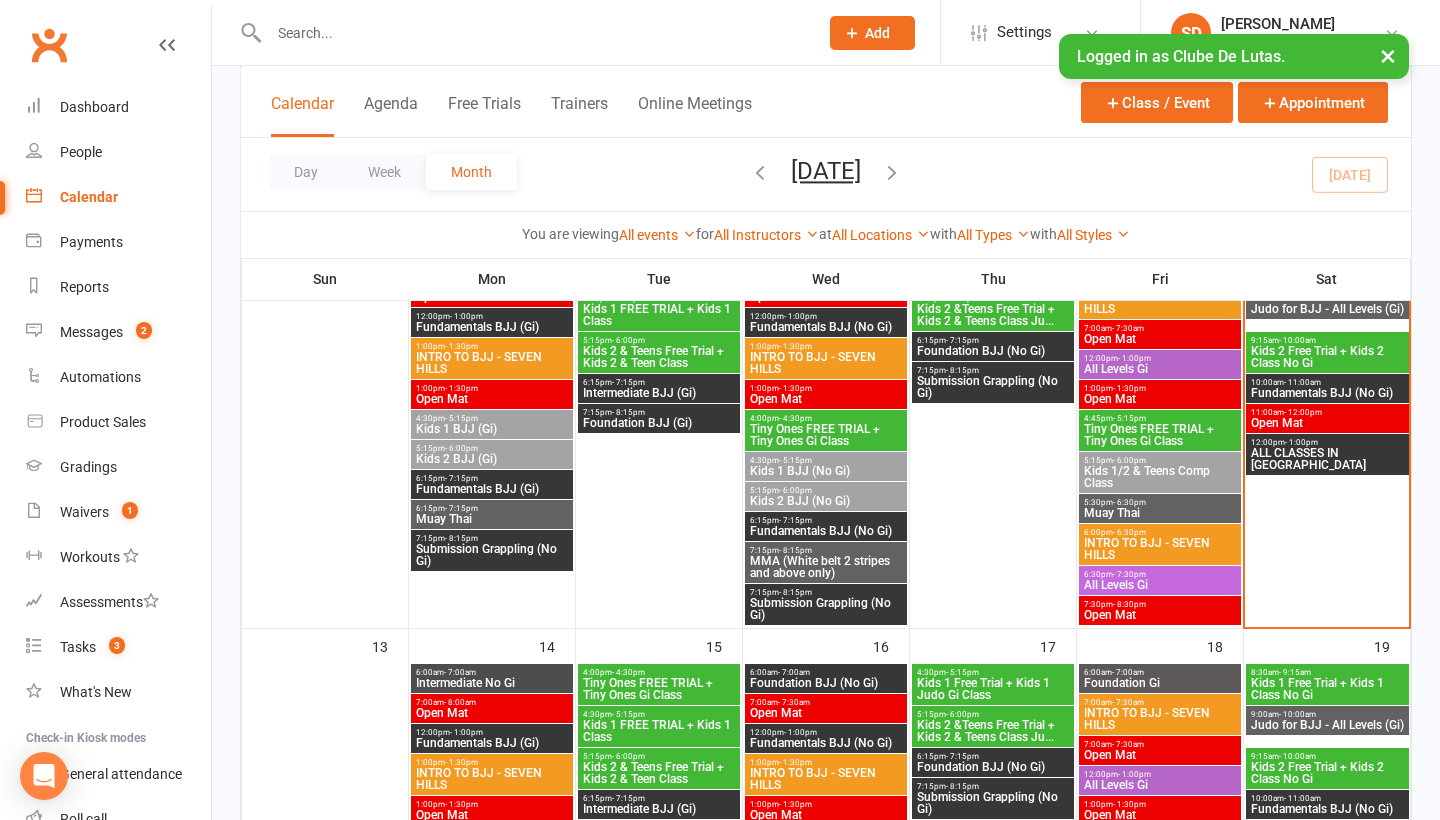 scroll, scrollTop: 706, scrollLeft: 0, axis: vertical 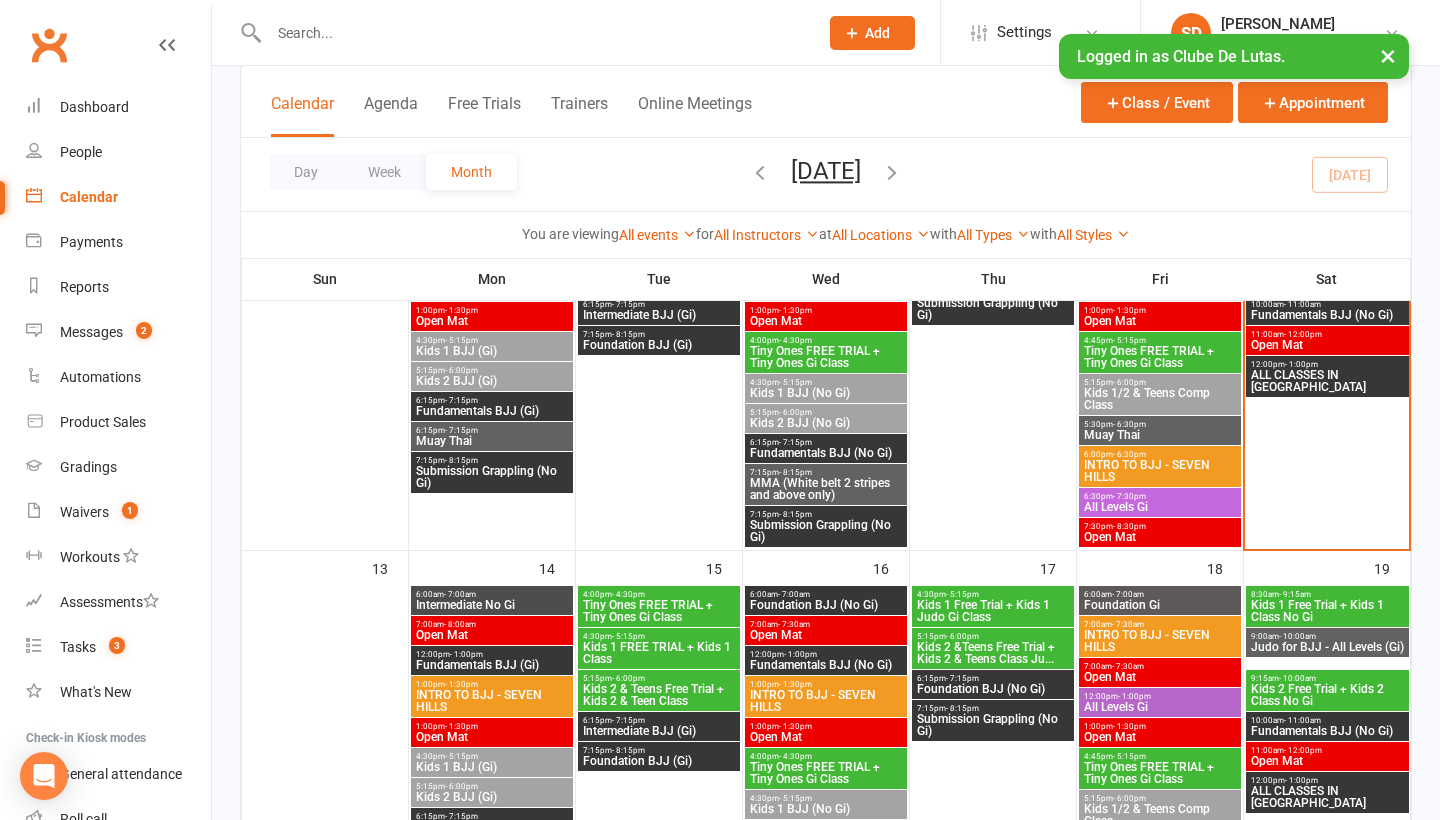click on "Intermediate No Gi" at bounding box center [492, 605] 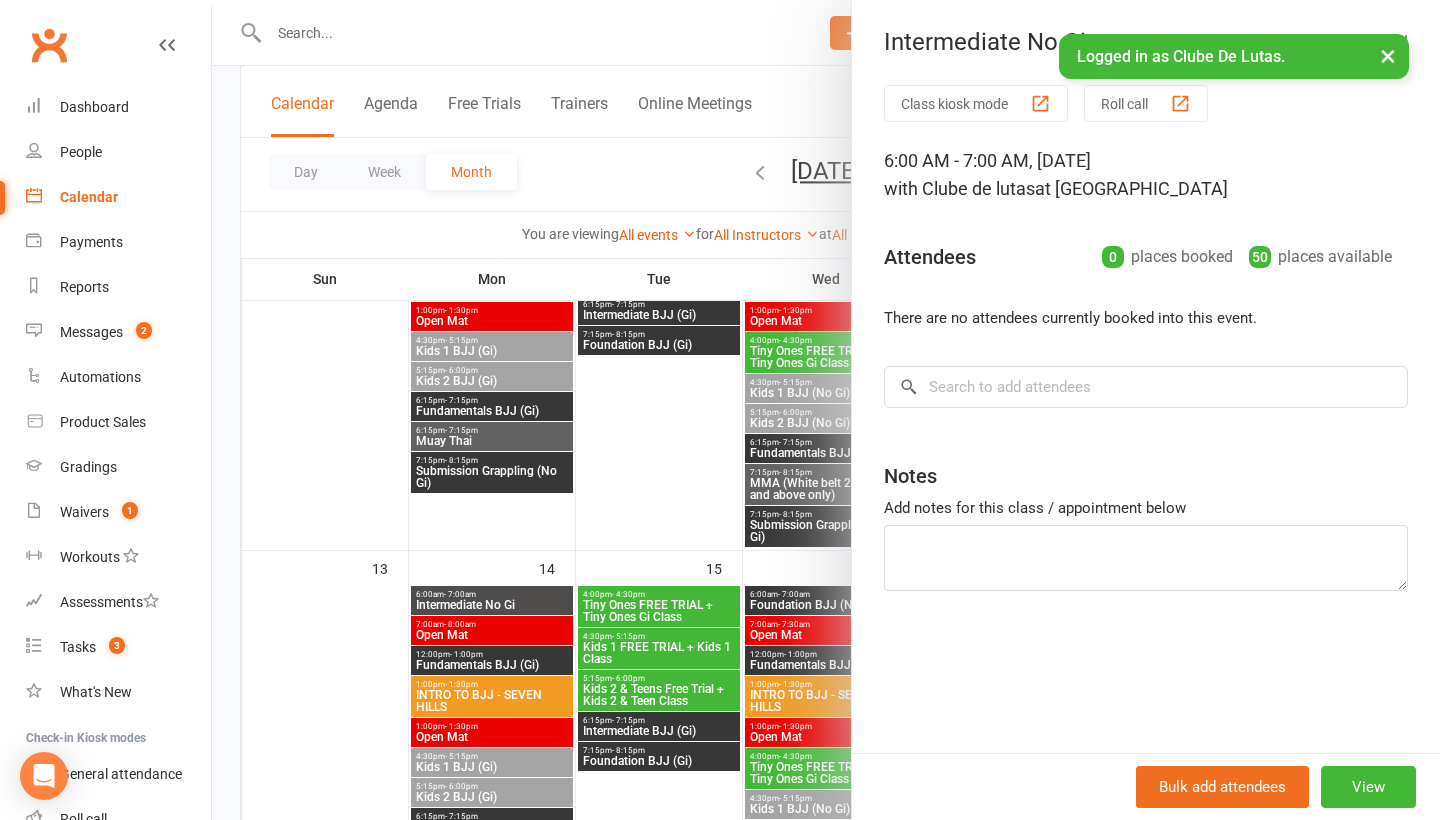 click at bounding box center (826, 410) 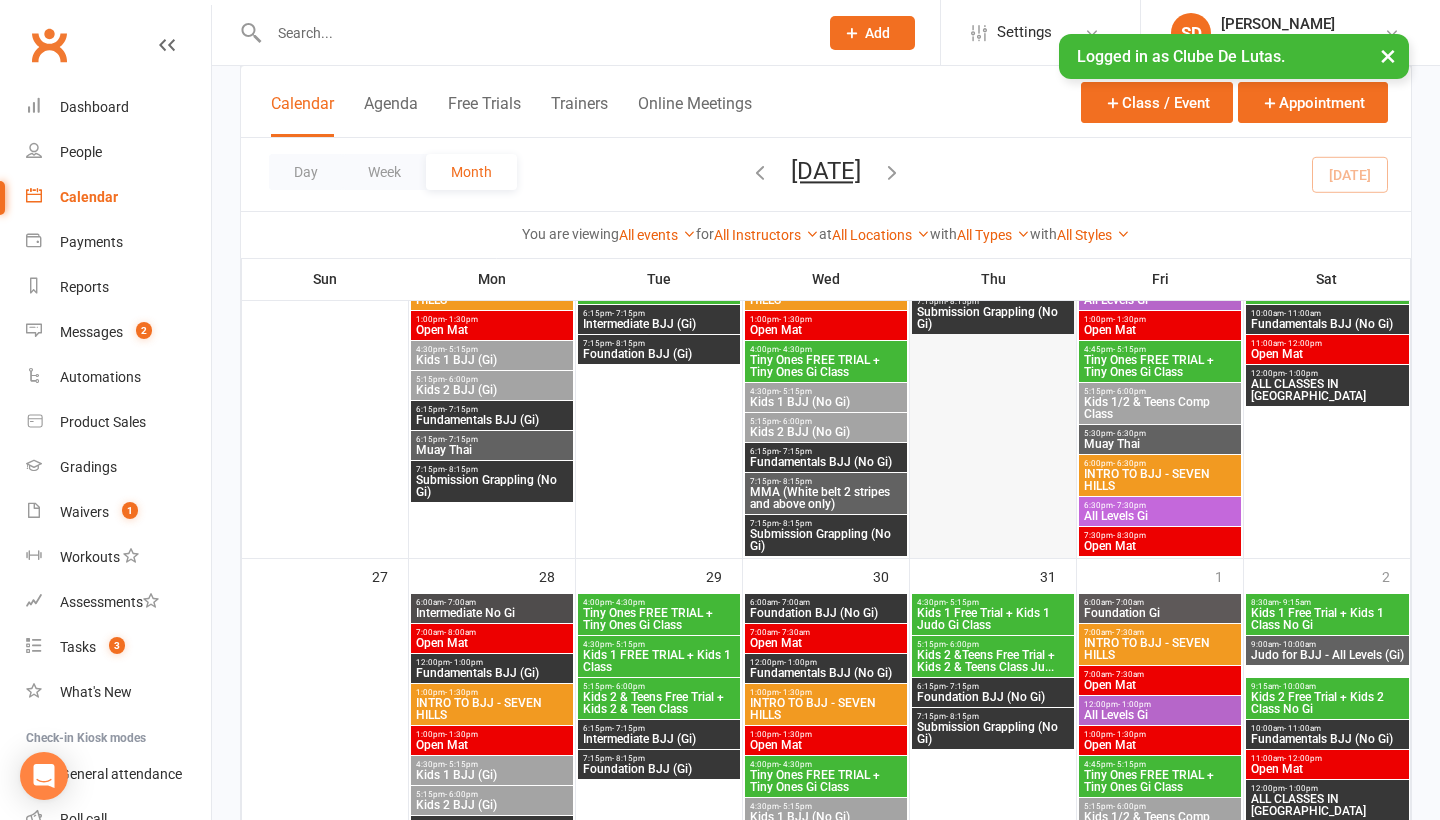 scroll, scrollTop: 1597, scrollLeft: 0, axis: vertical 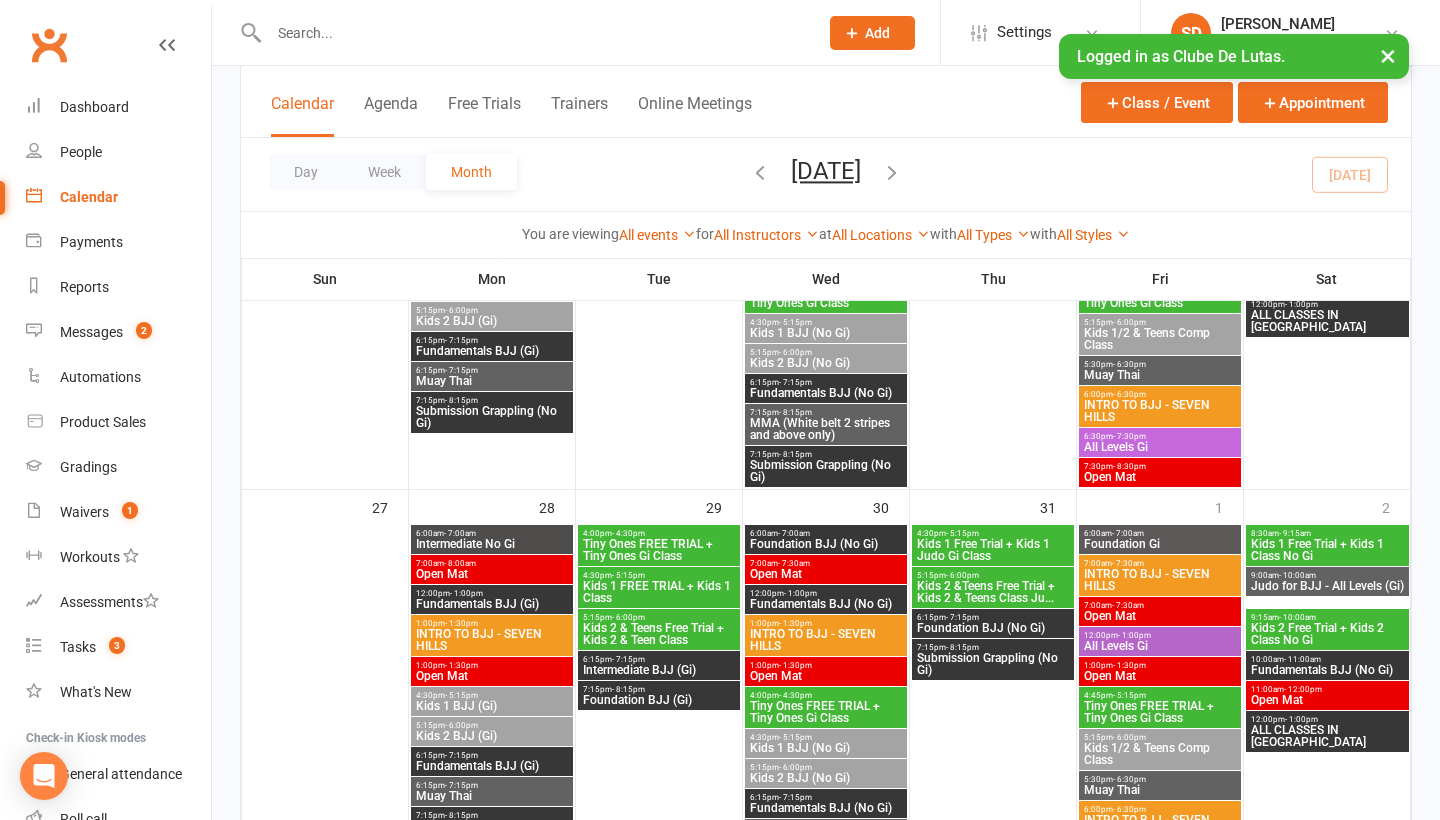 click on "×" at bounding box center [1388, 55] 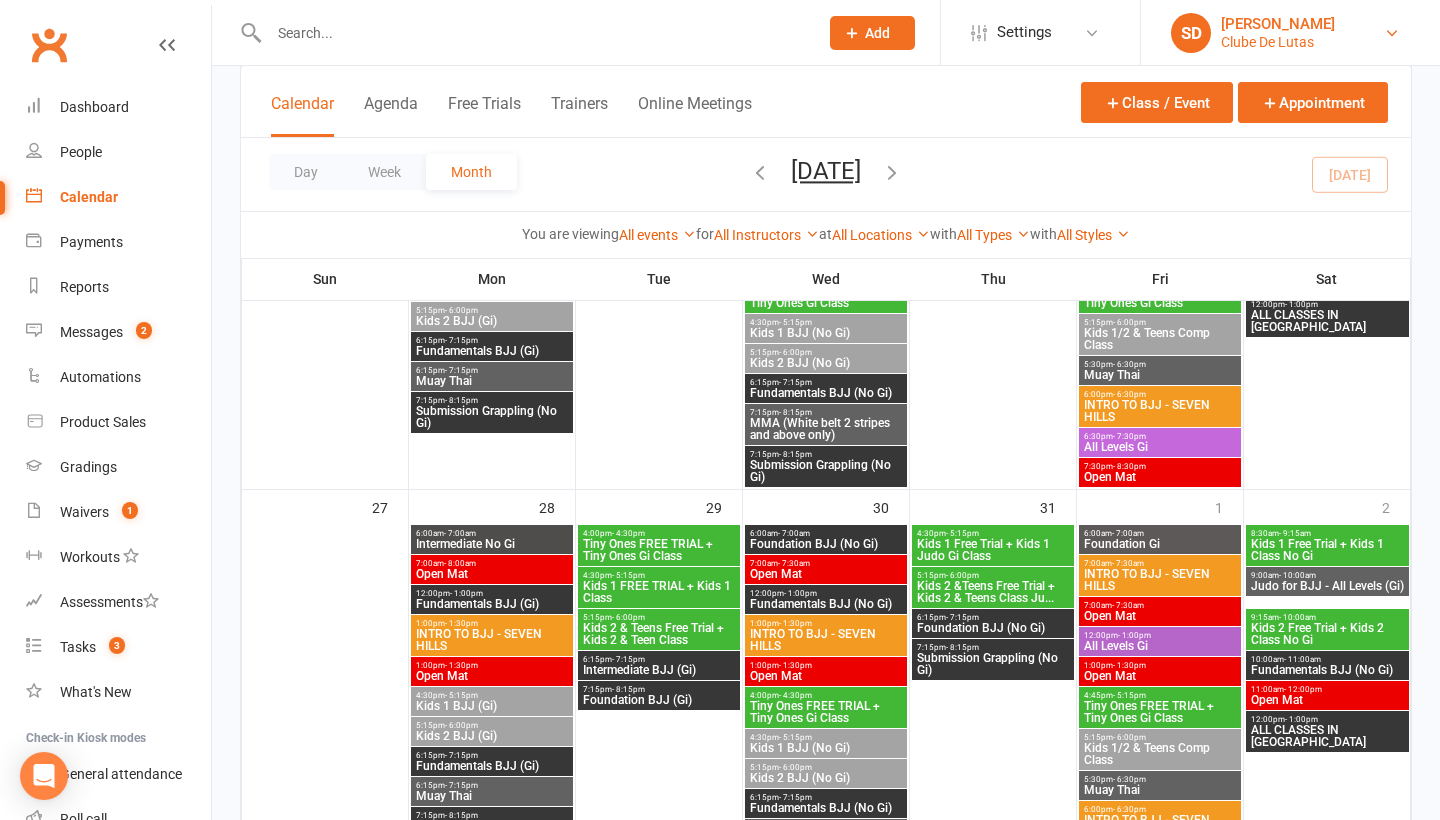 click on "SD [PERSON_NAME] Clube [PERSON_NAME]" at bounding box center [1290, 33] 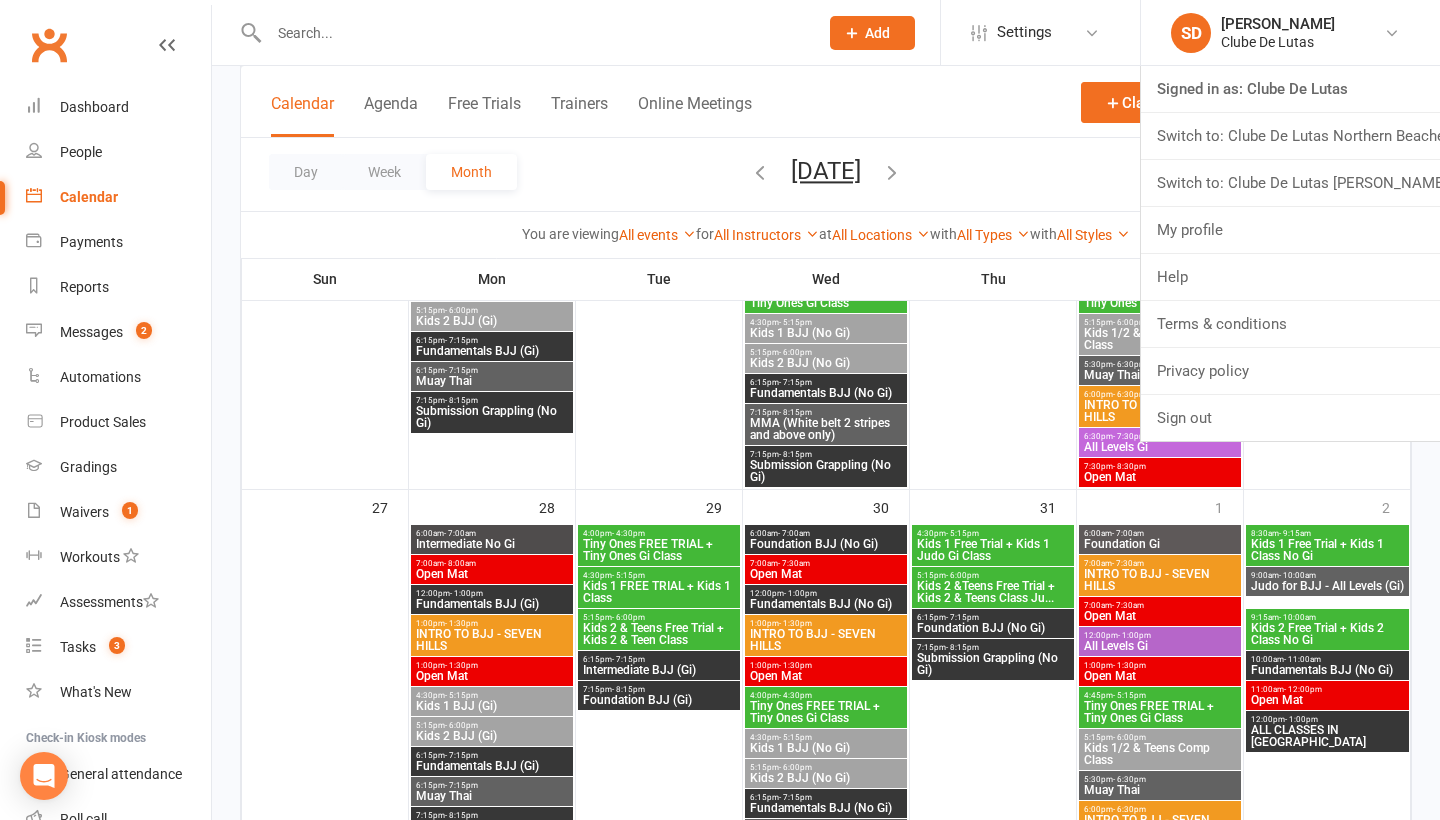 scroll, scrollTop: 1548, scrollLeft: 0, axis: vertical 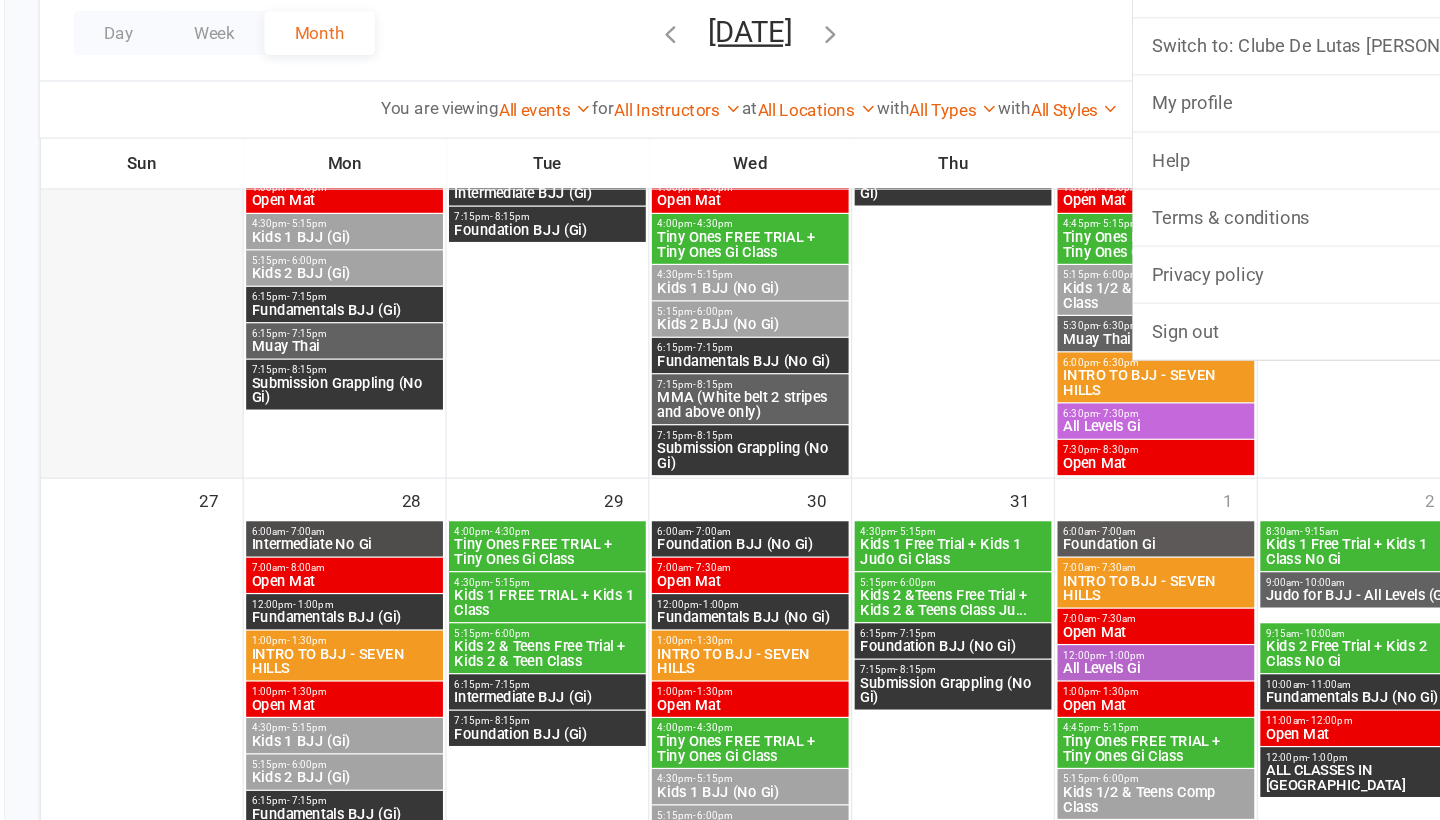click at bounding box center [325, 348] 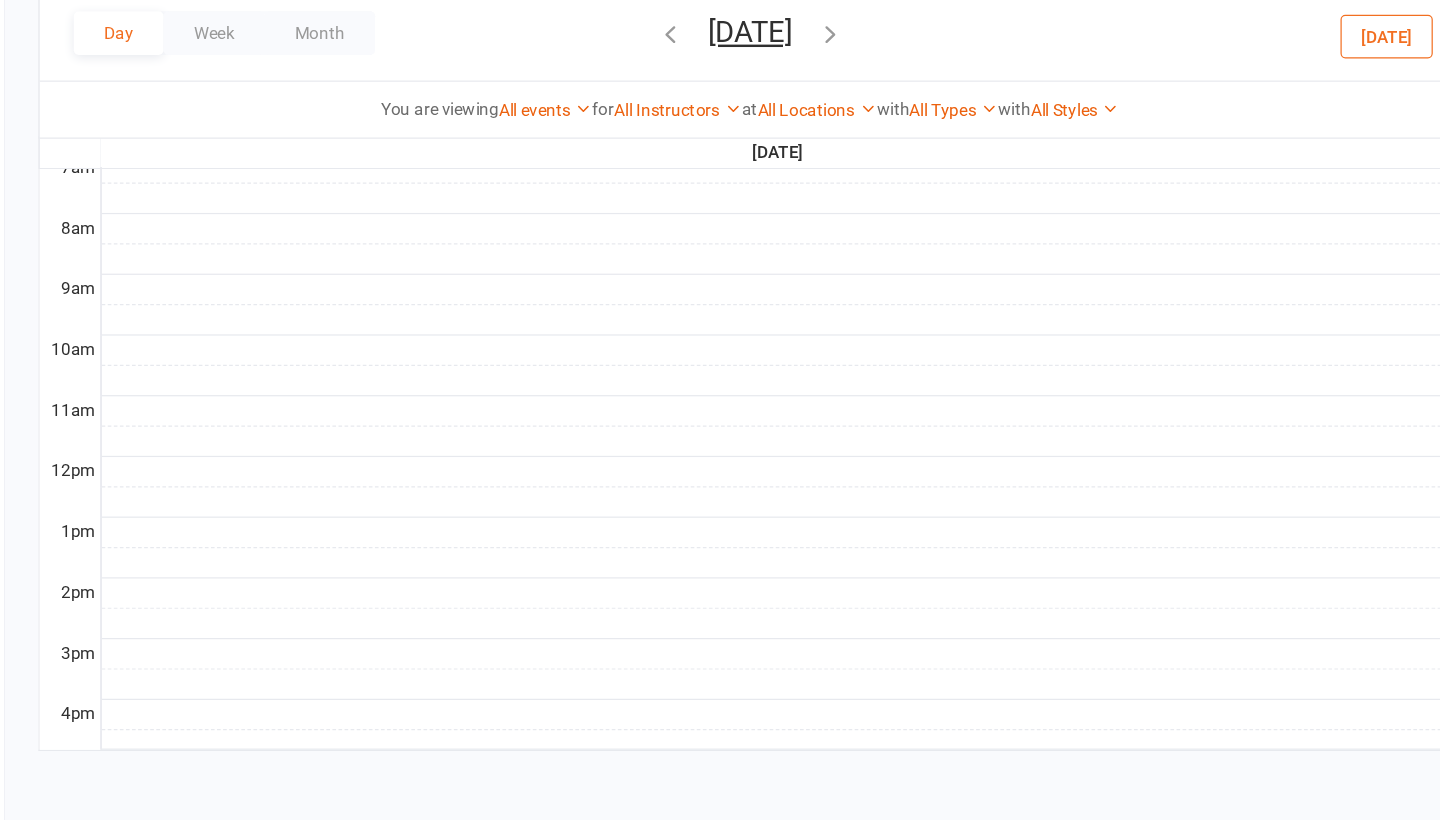 scroll, scrollTop: 503, scrollLeft: 0, axis: vertical 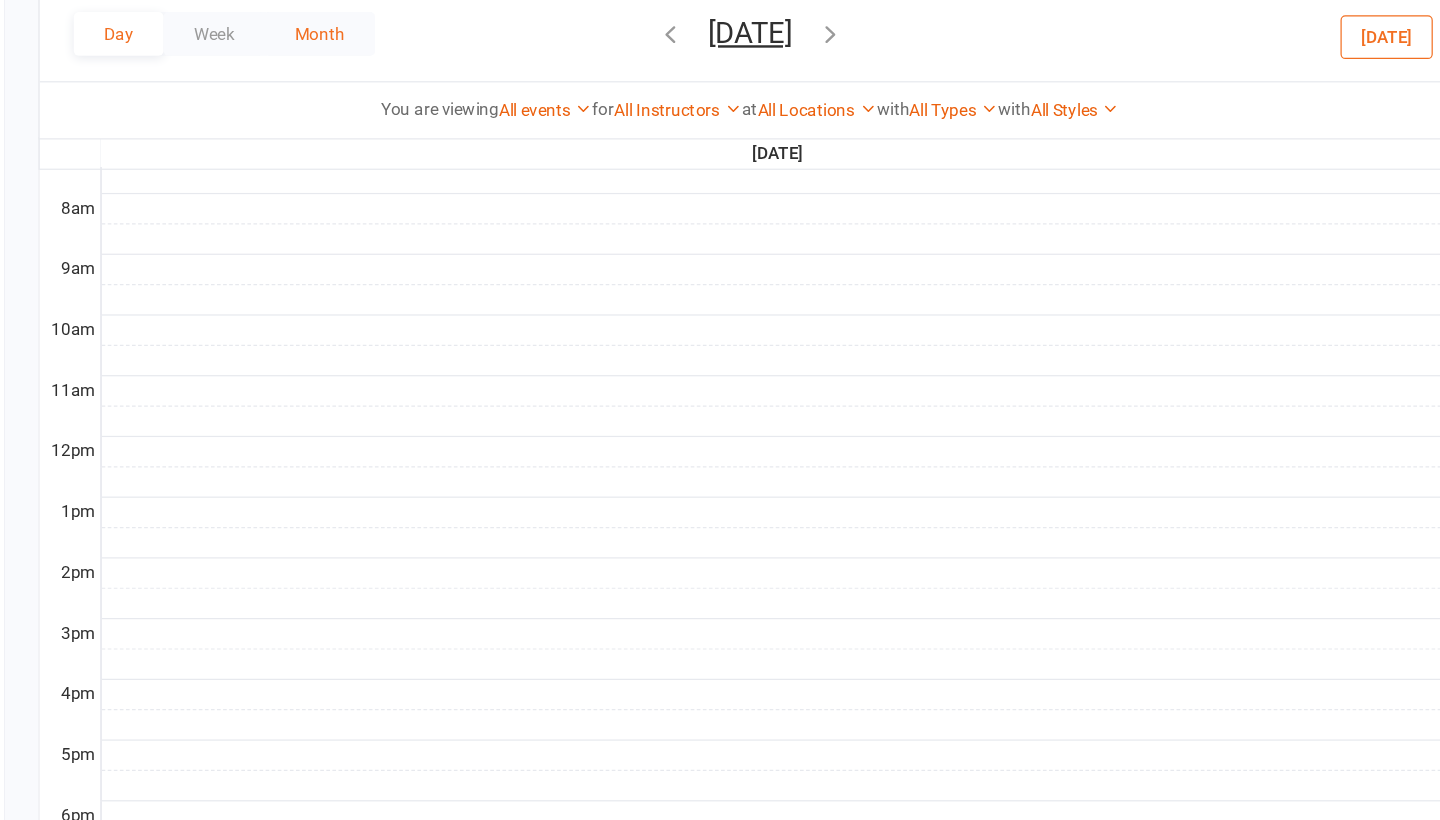 click on "Month" at bounding box center [471, 172] 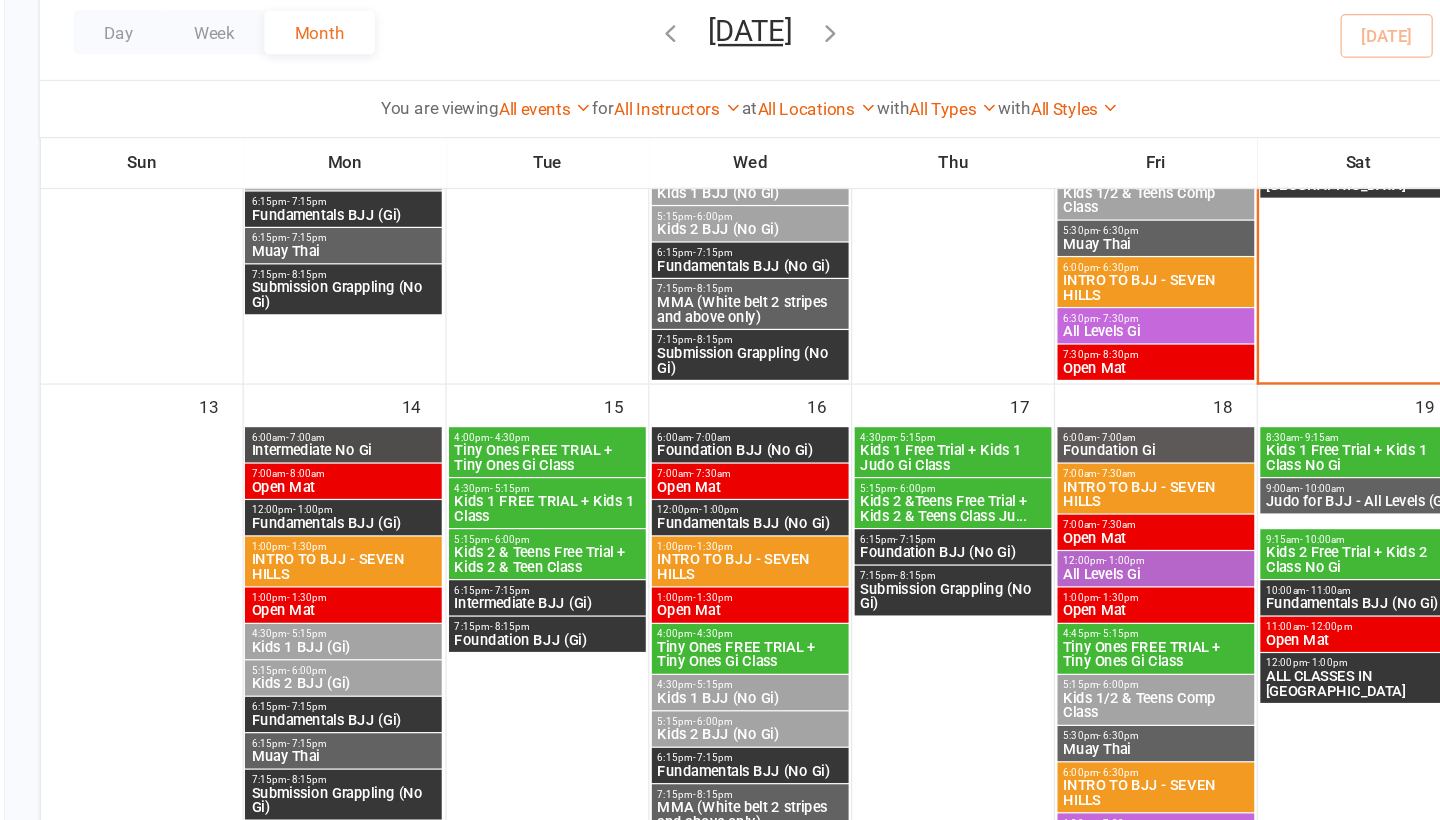 scroll, scrollTop: 797, scrollLeft: 0, axis: vertical 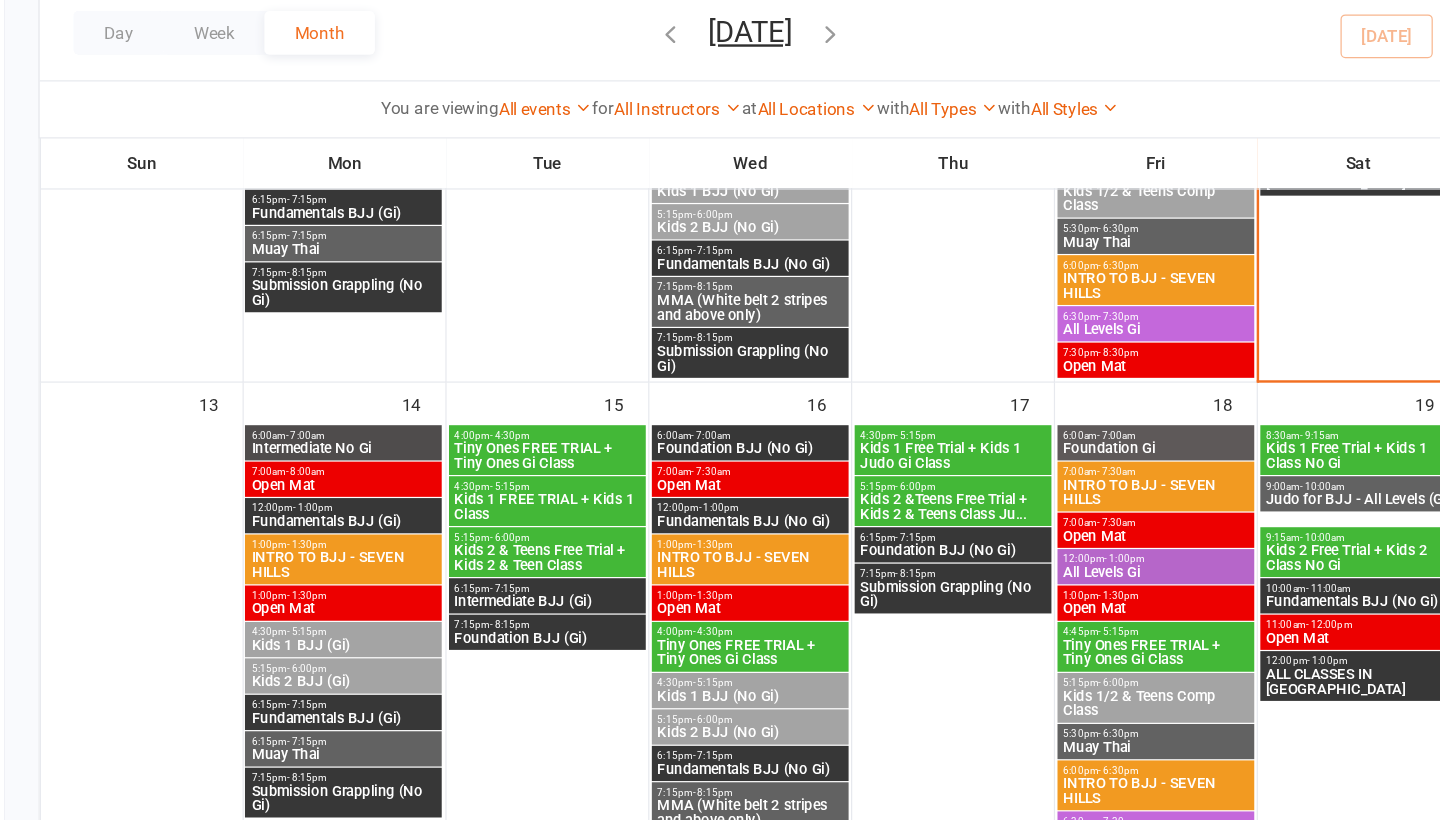 click on "Intermediate No Gi" at bounding box center (491, 514) 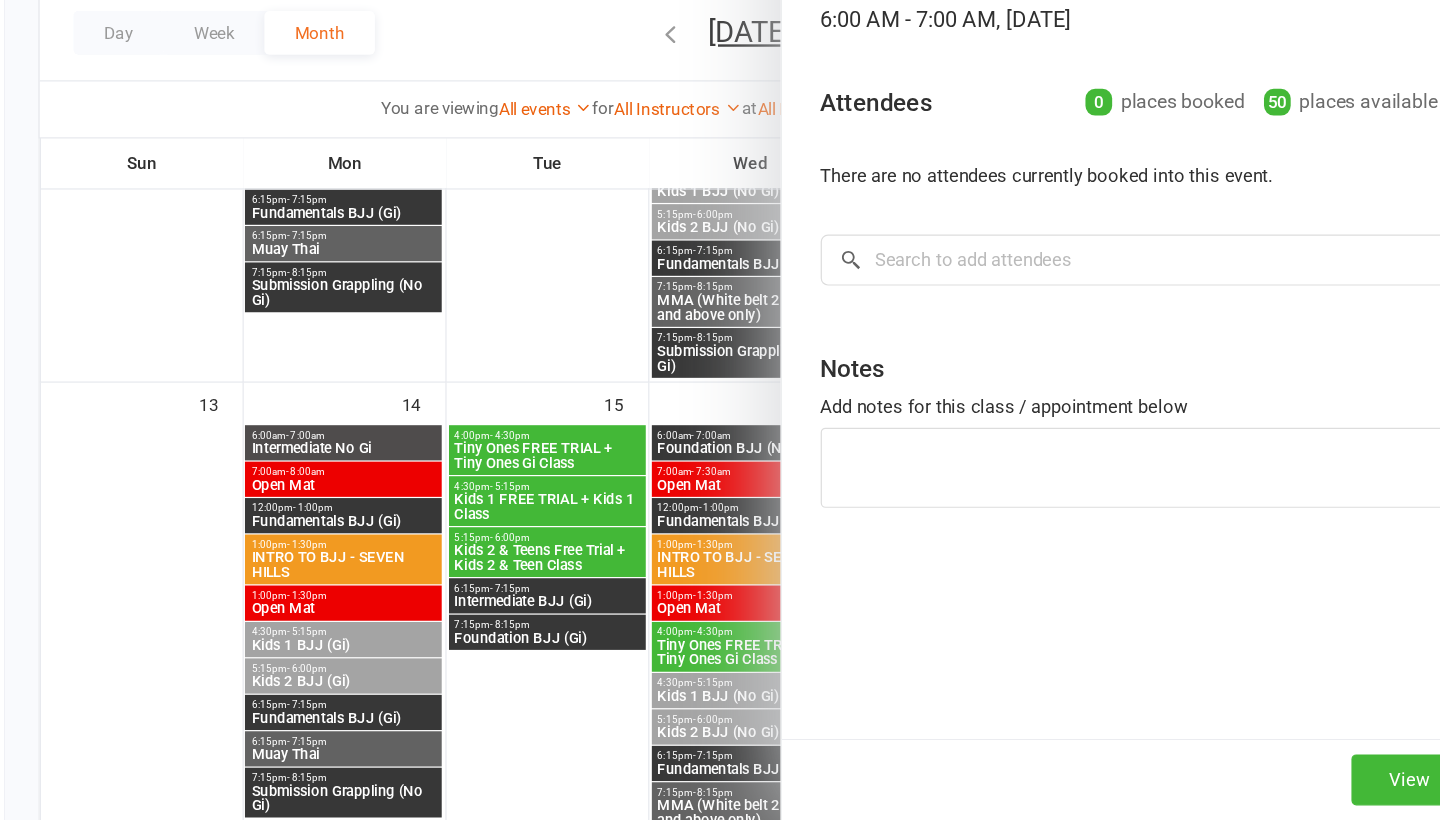 scroll, scrollTop: 797, scrollLeft: 0, axis: vertical 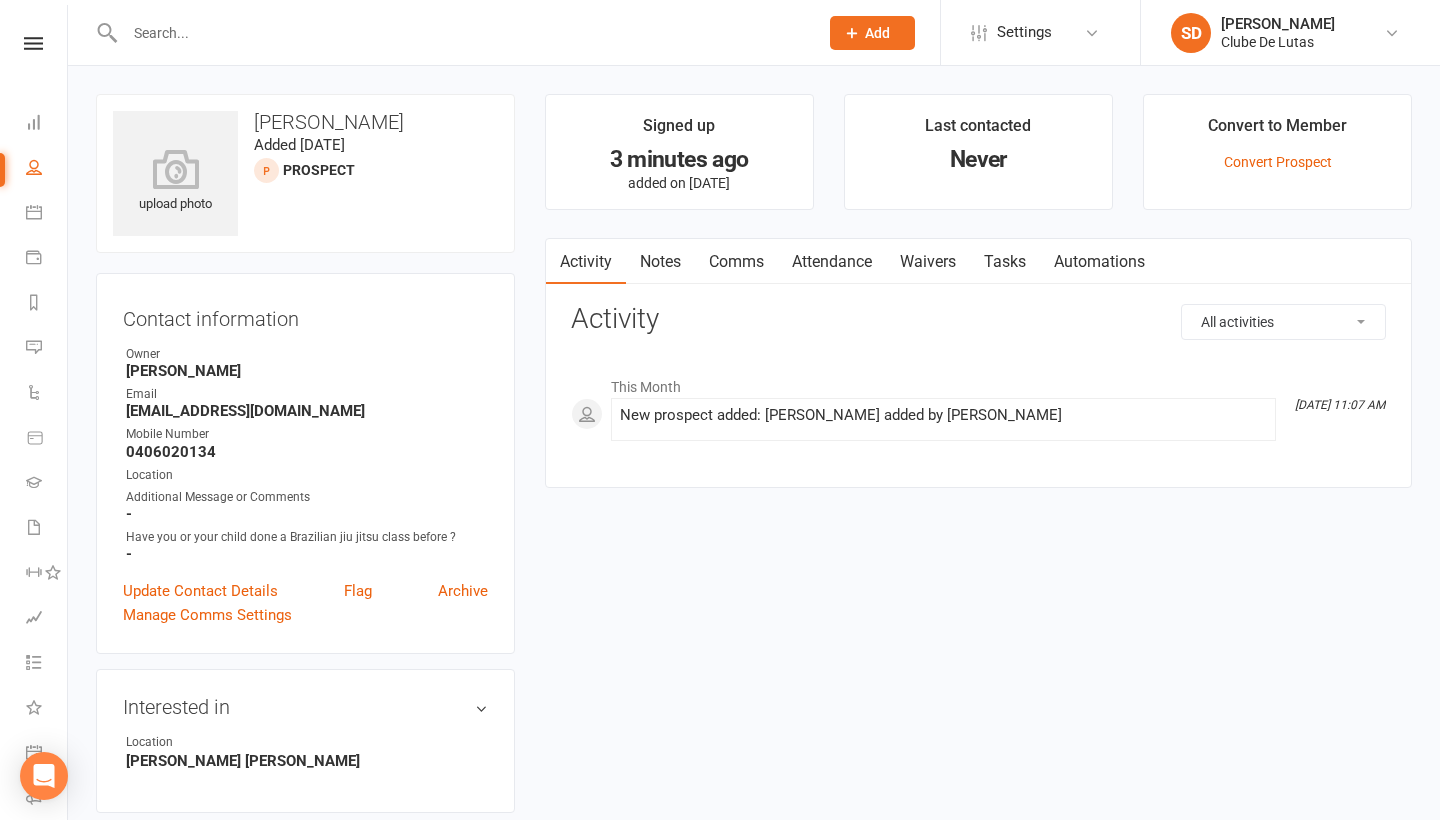 click on "Attendance" at bounding box center [832, 262] 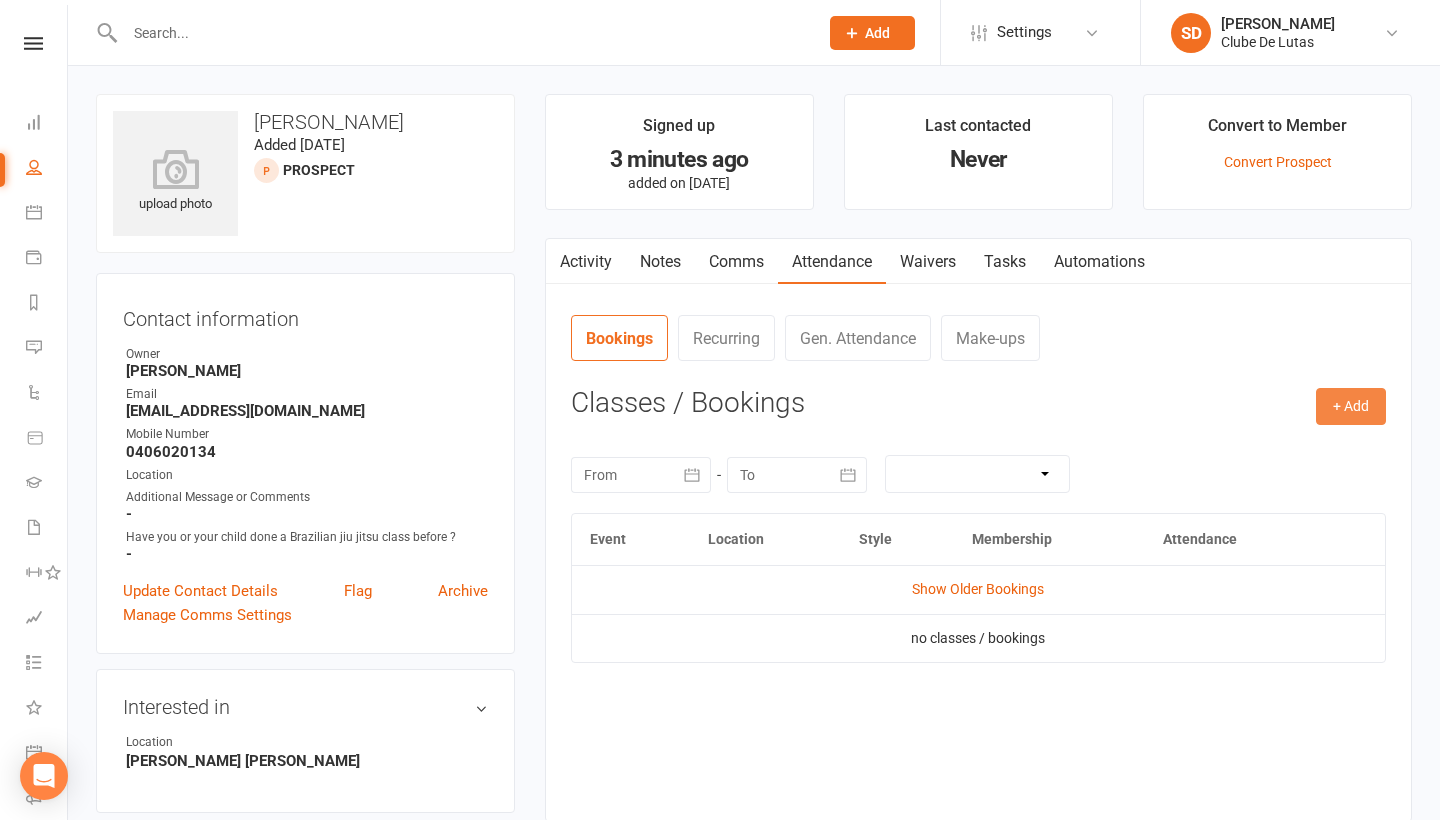 click on "+ Add" at bounding box center (1351, 406) 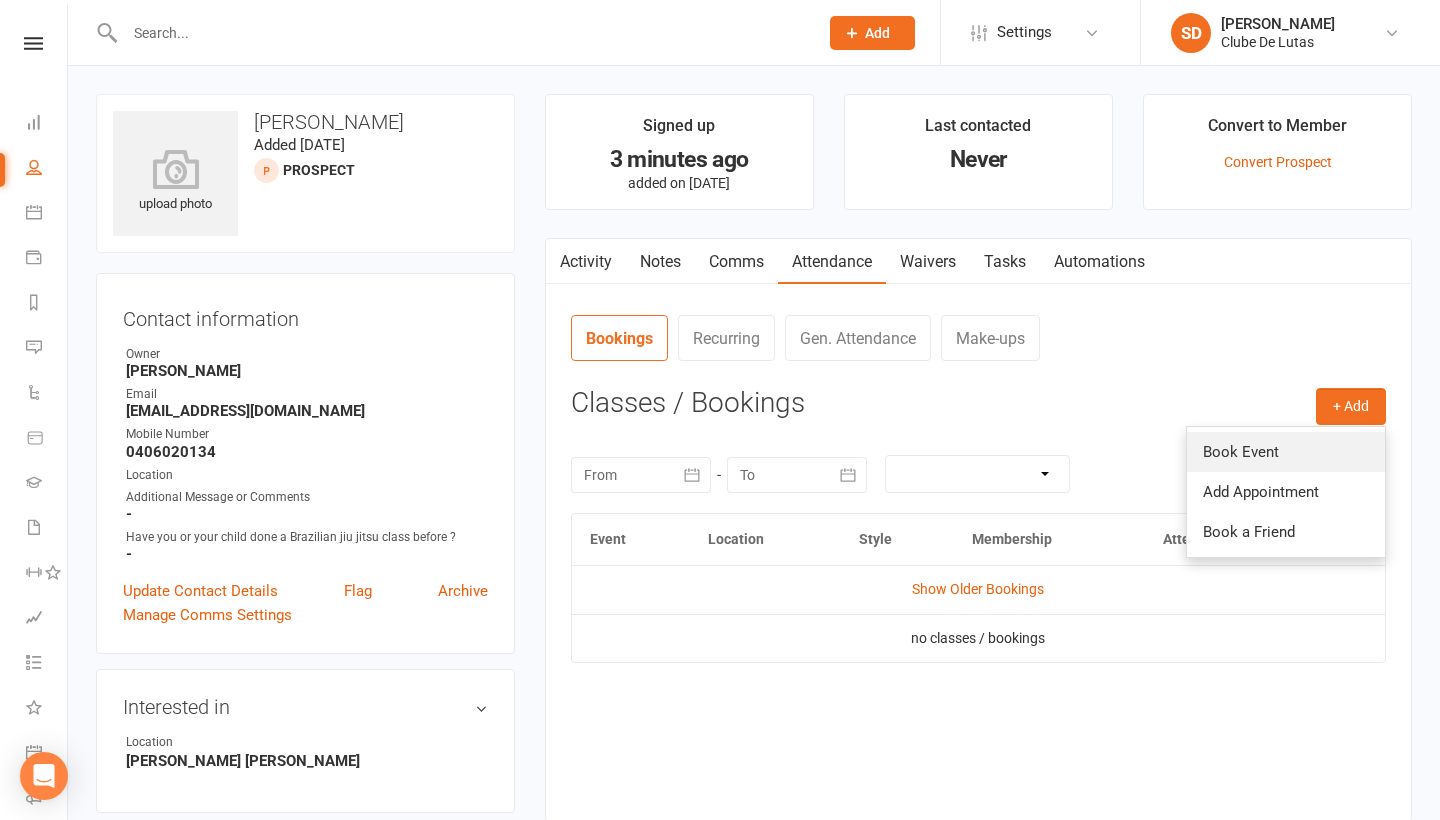 click on "Book Event" at bounding box center [1286, 452] 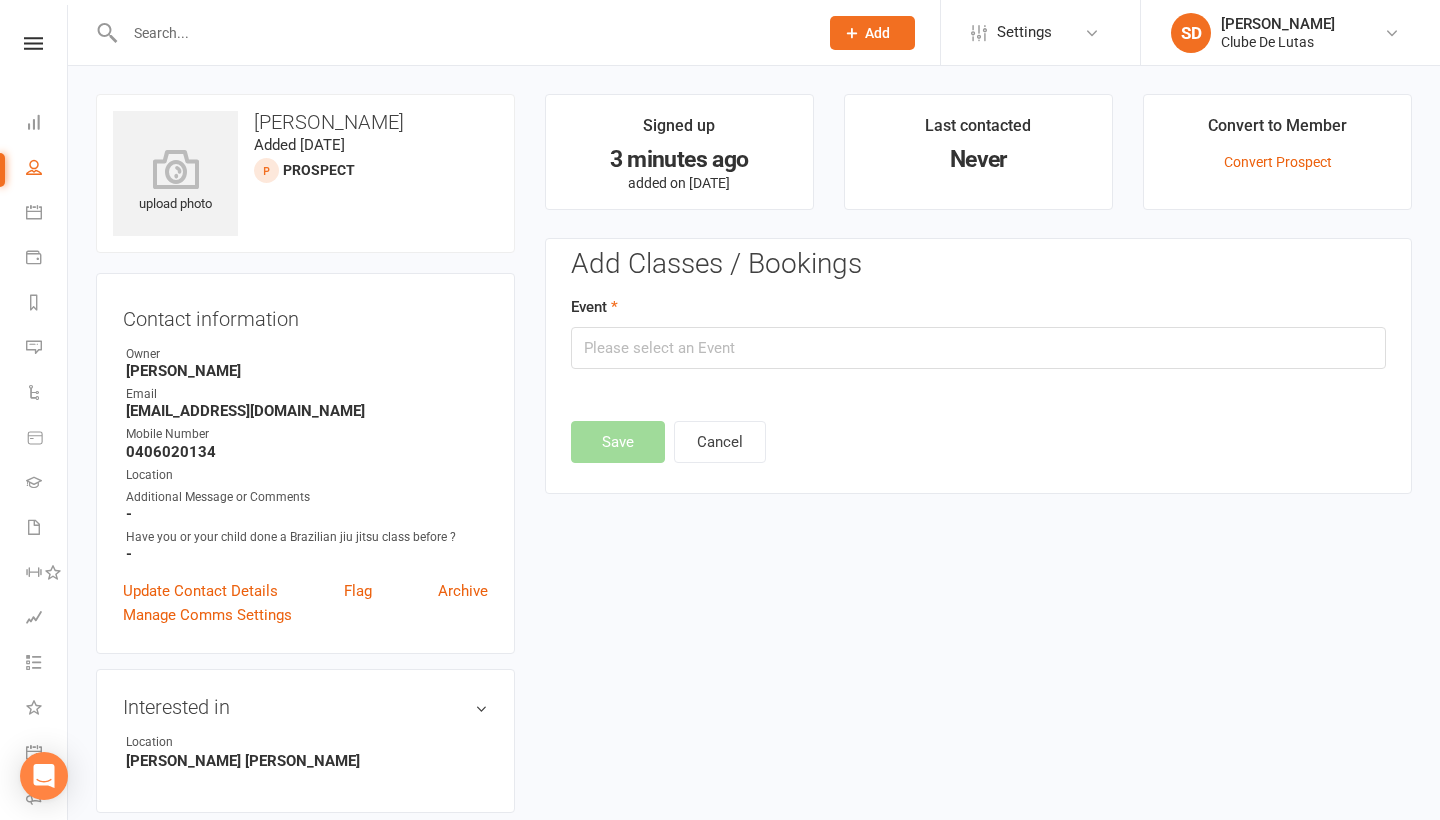 scroll, scrollTop: 137, scrollLeft: 0, axis: vertical 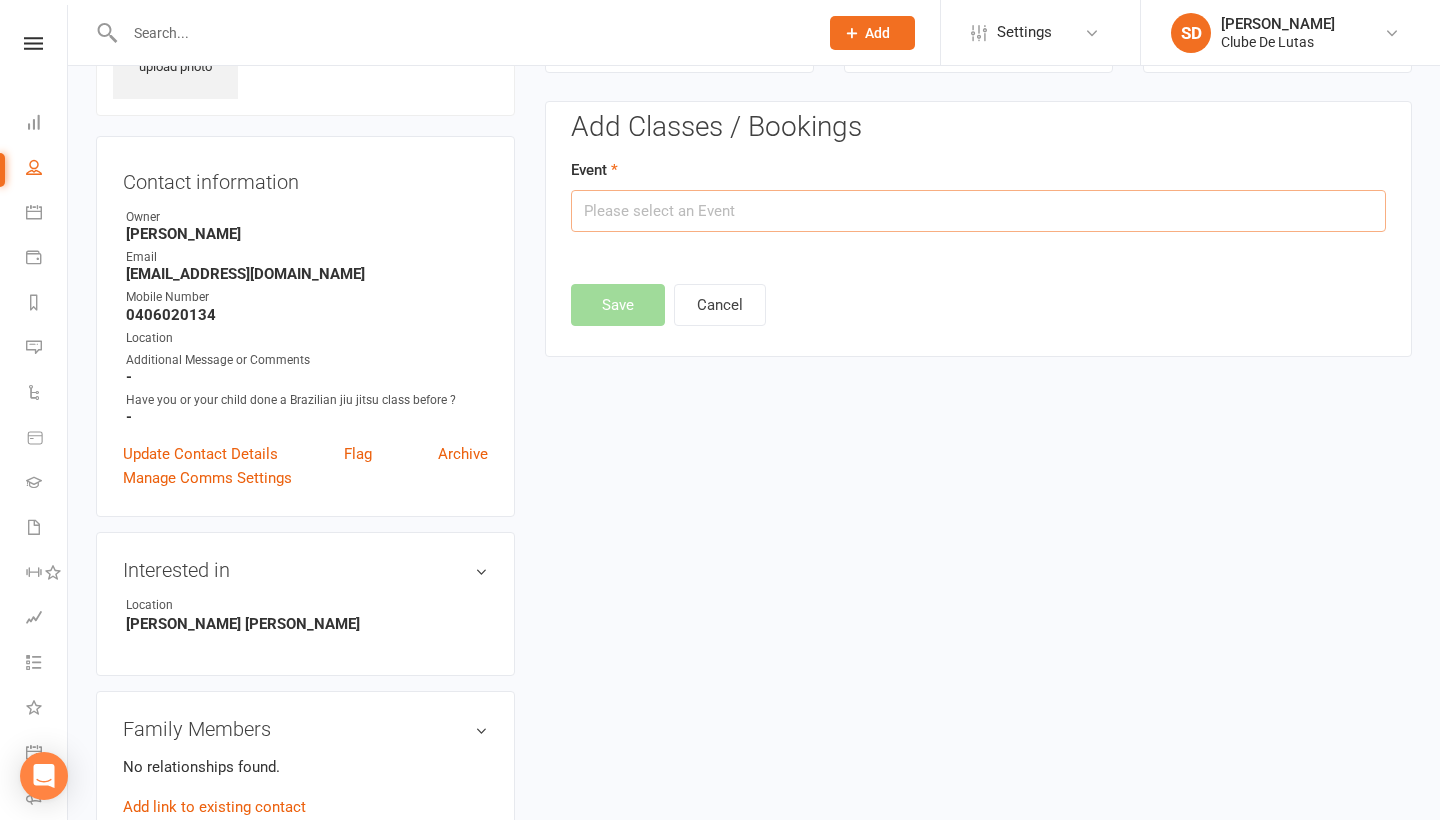 click at bounding box center (978, 211) 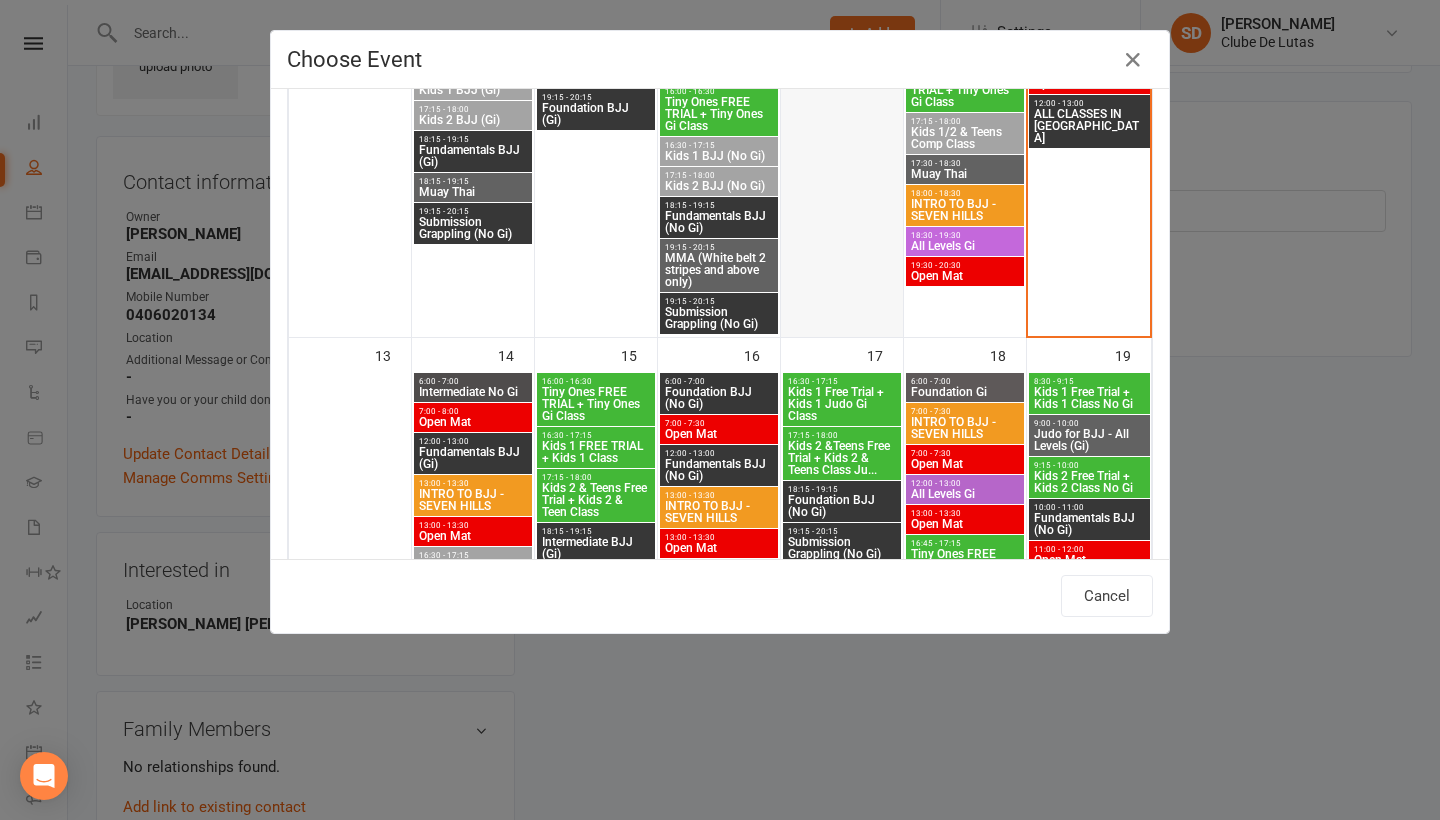 scroll, scrollTop: 844, scrollLeft: 0, axis: vertical 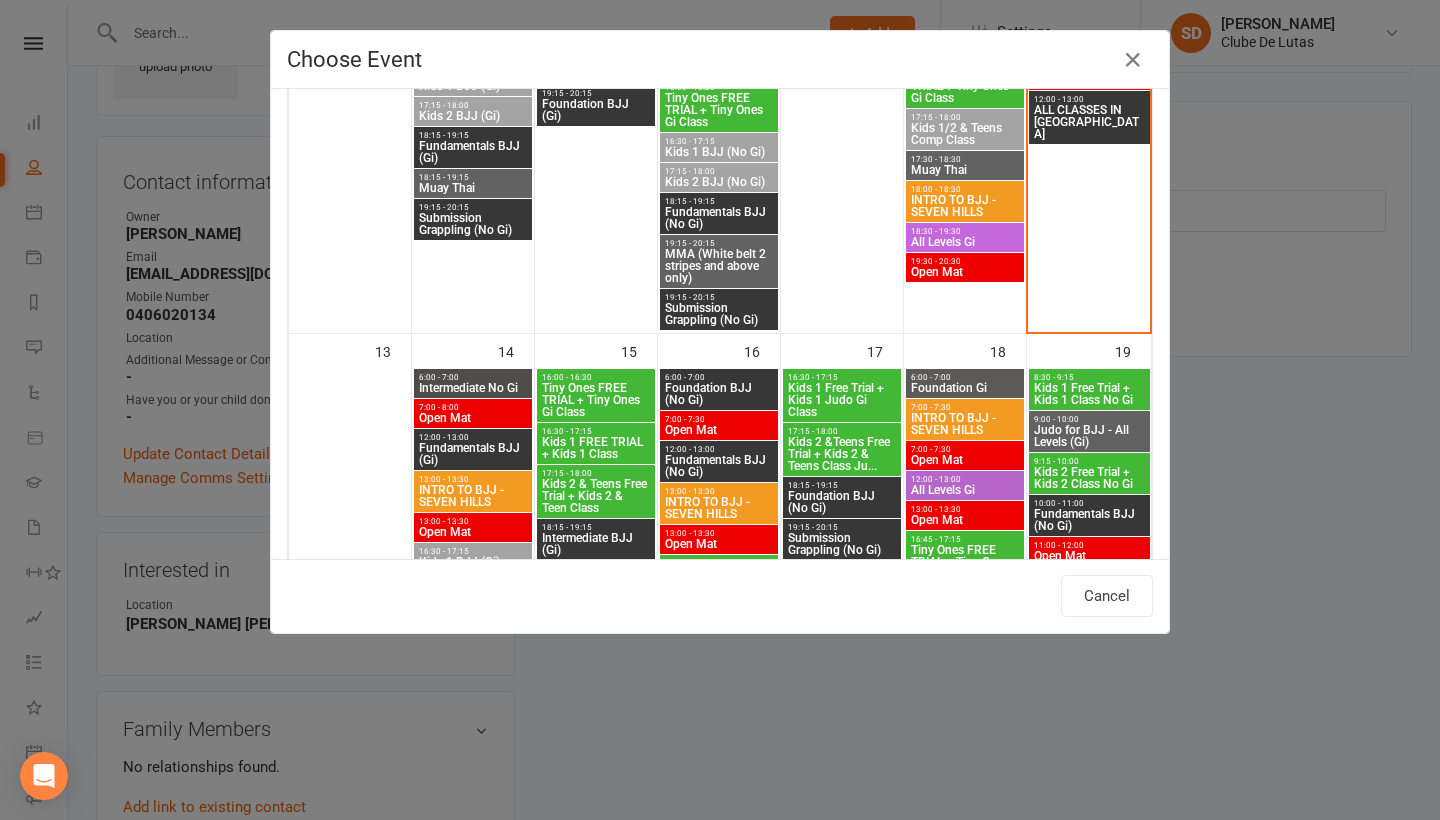 click on "Intermediate No Gi" at bounding box center (473, 388) 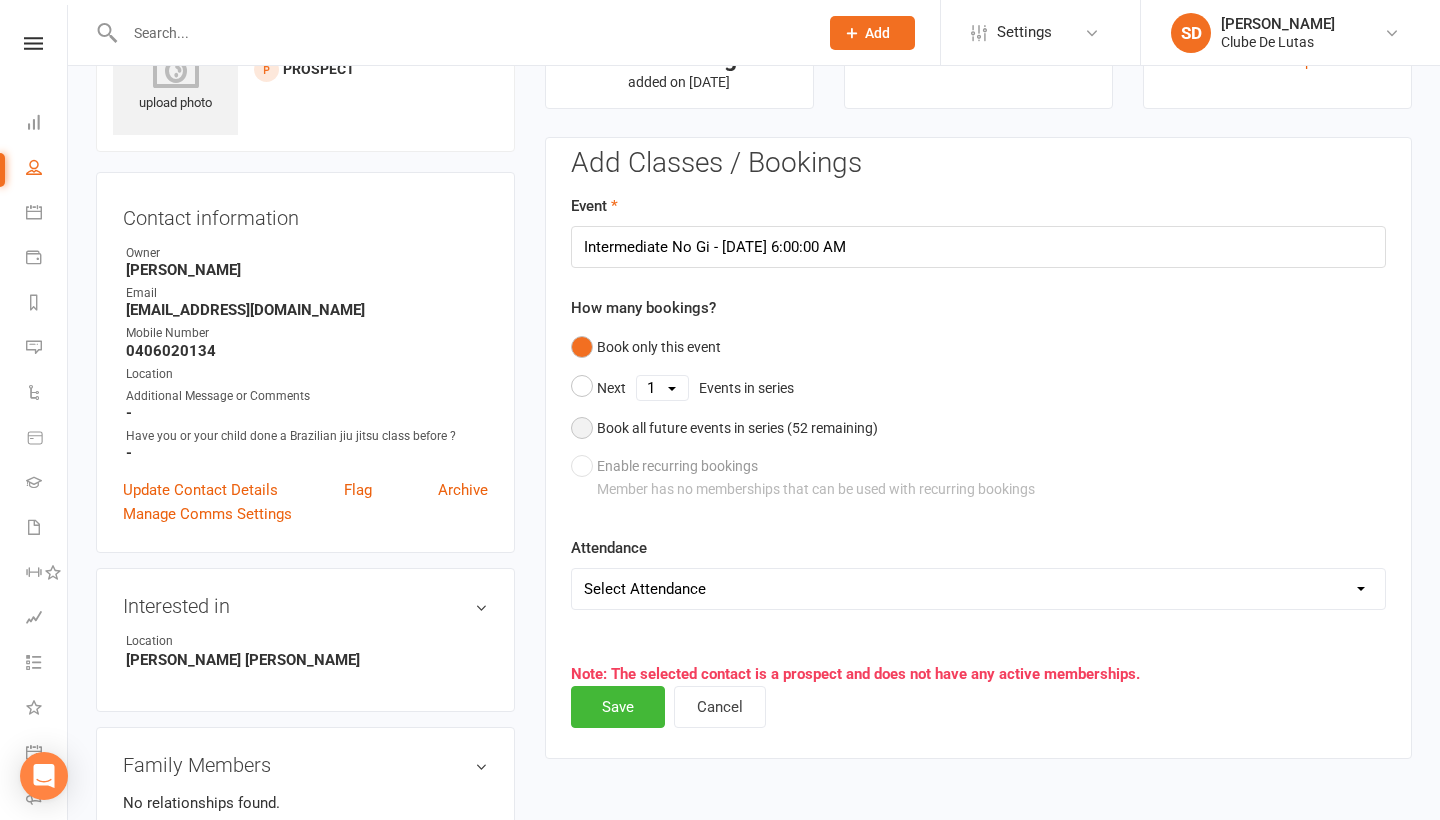 scroll, scrollTop: 108, scrollLeft: 0, axis: vertical 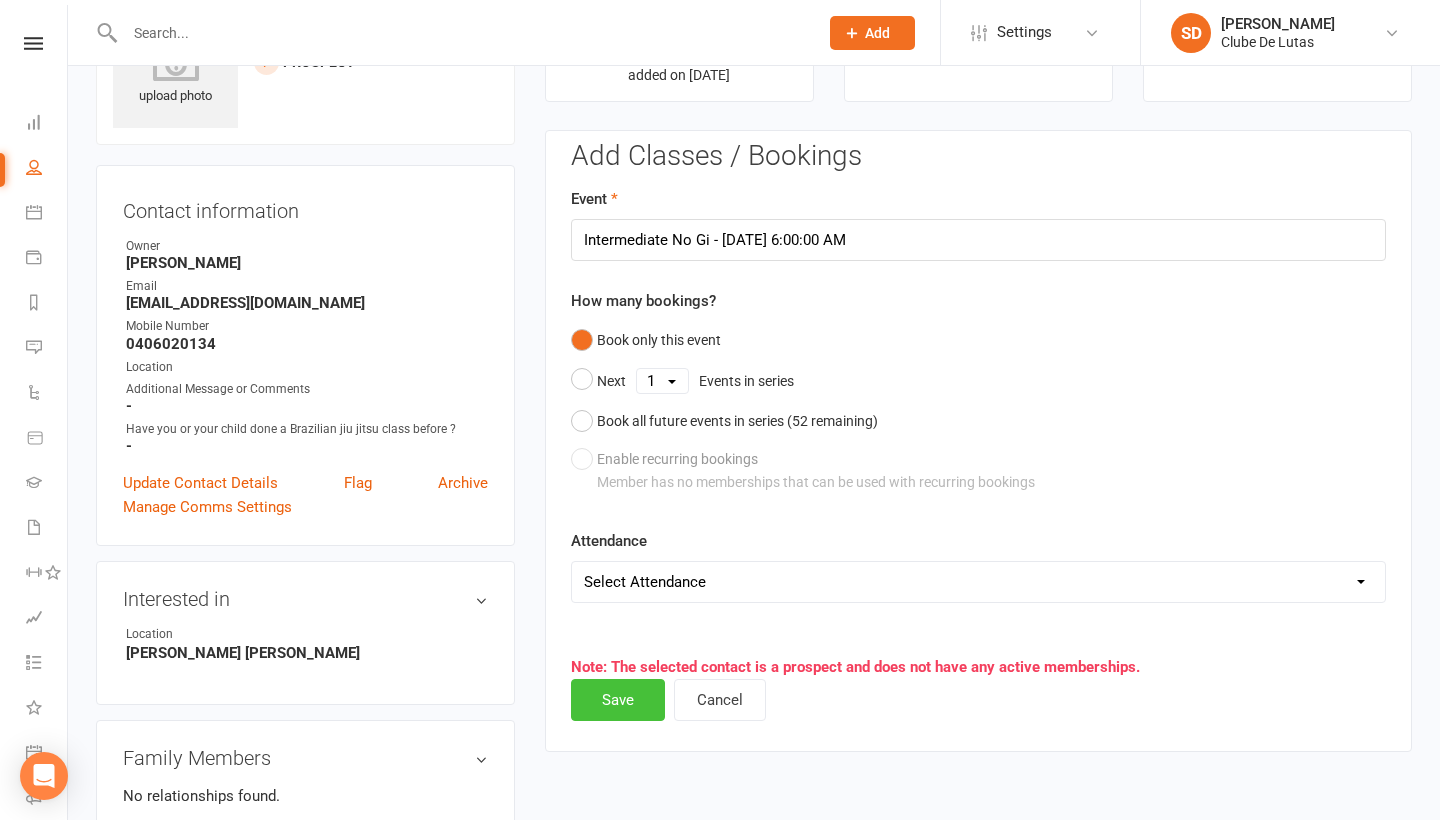 click on "Save" at bounding box center [618, 700] 